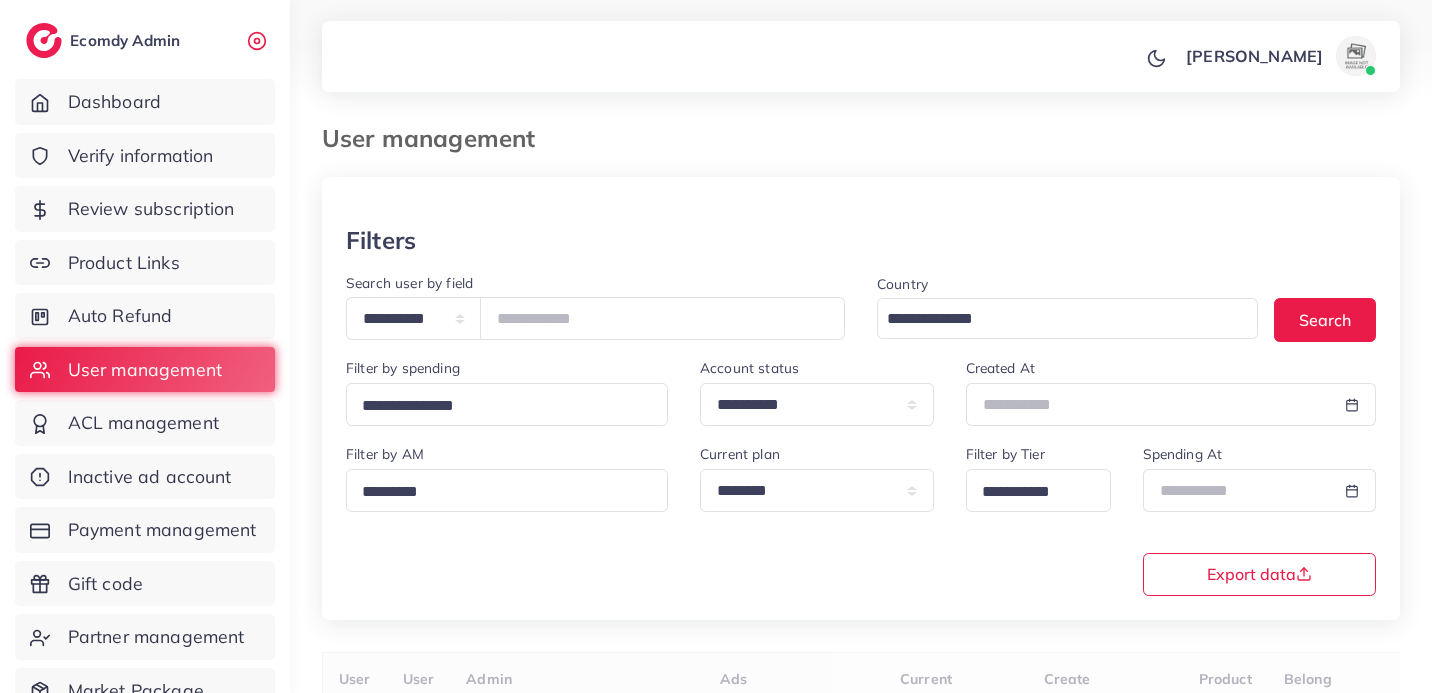select on "*****" 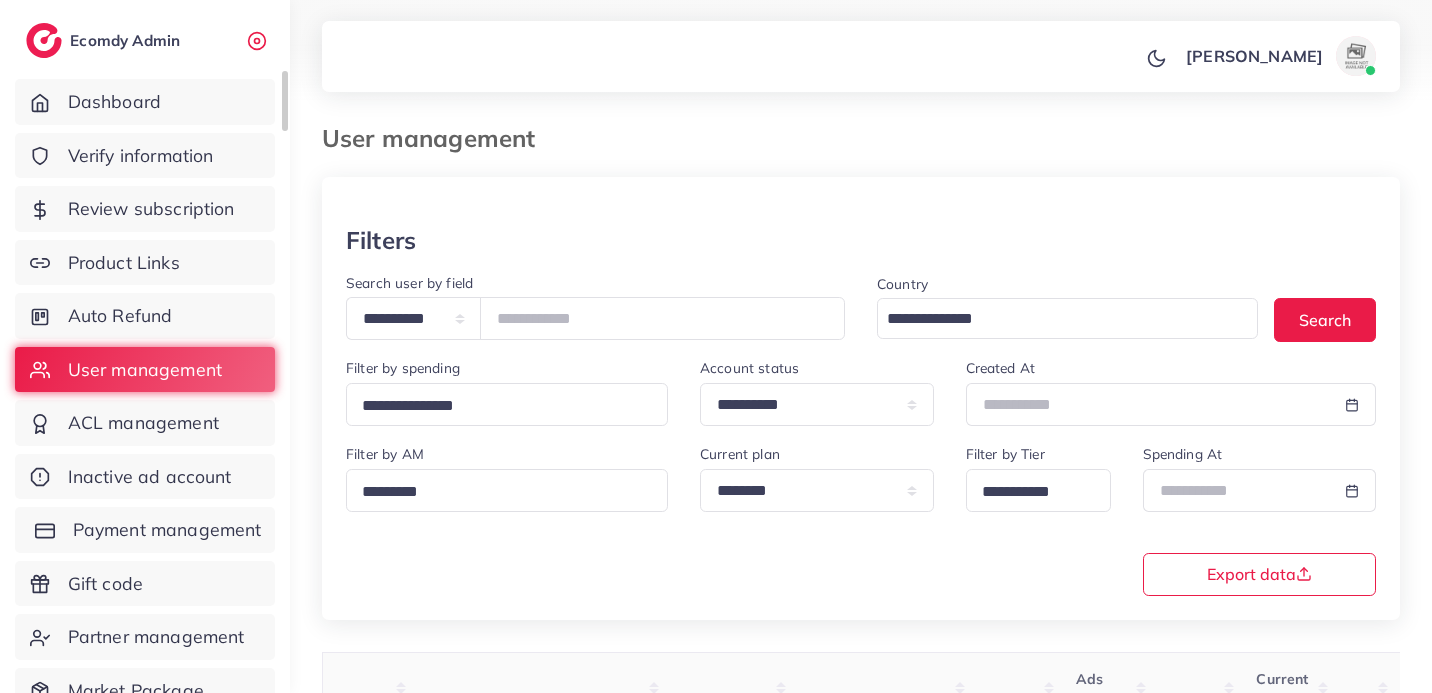 click on "Payment management" at bounding box center (167, 530) 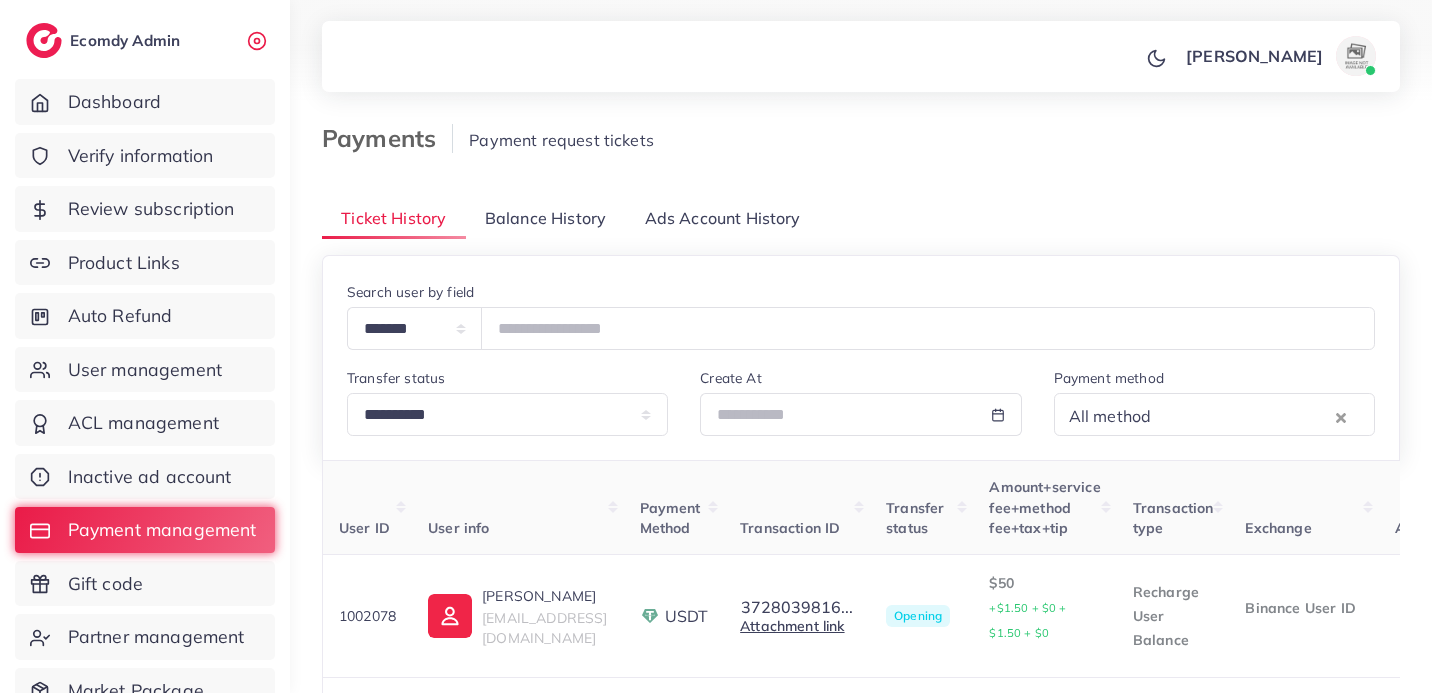 click on "Balance History" at bounding box center [545, 218] 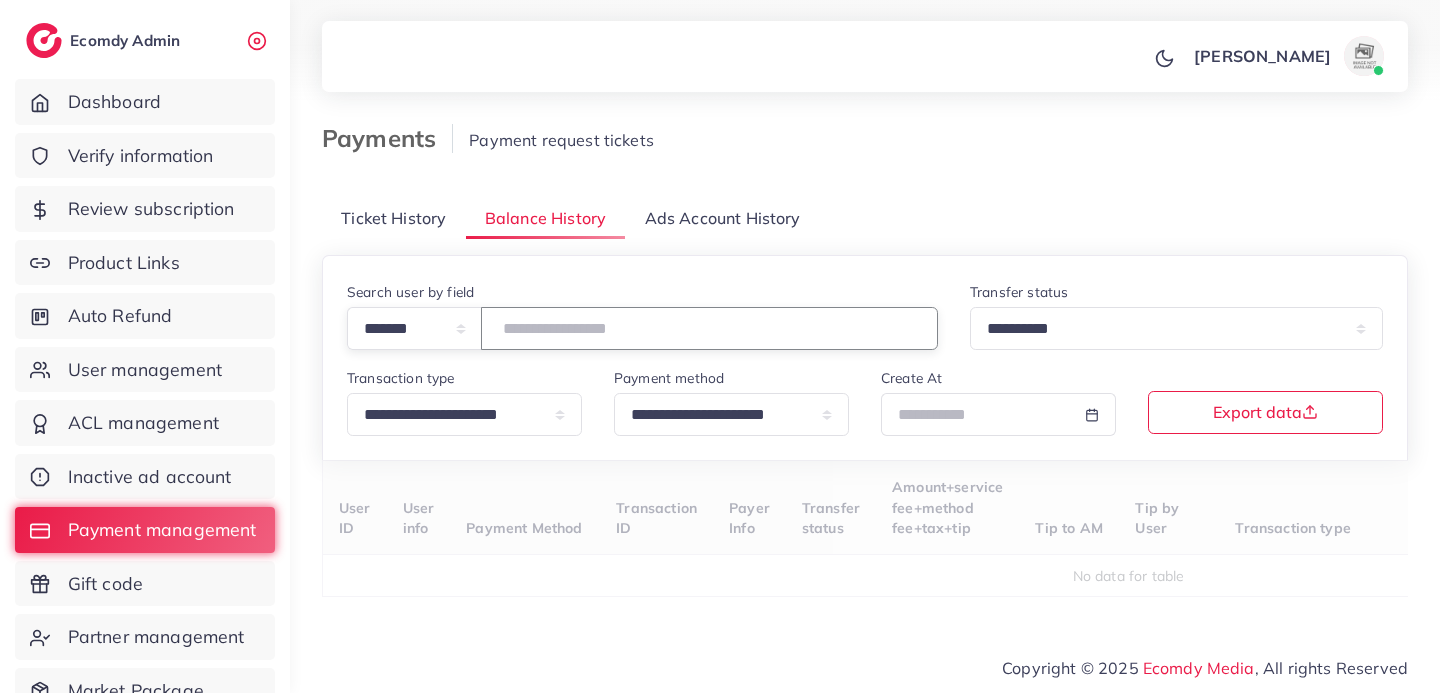 click at bounding box center (709, 328) 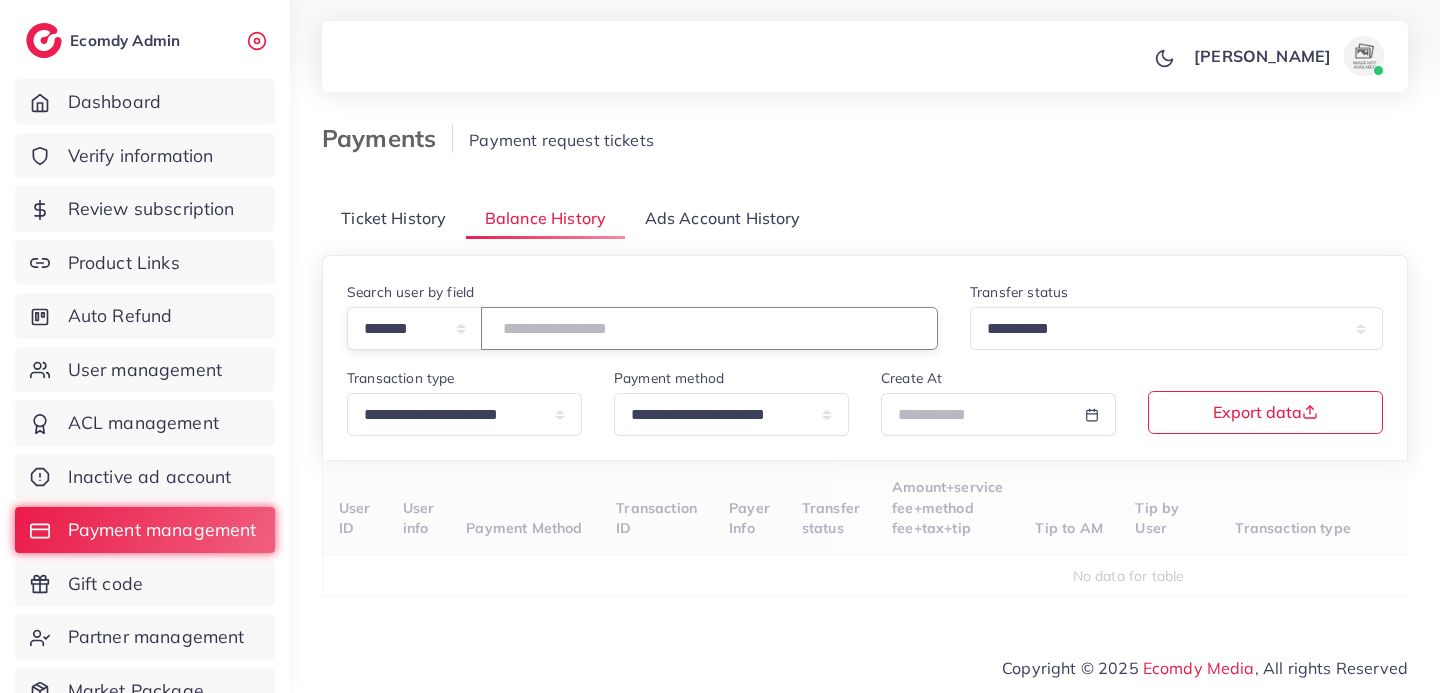 type on "*****" 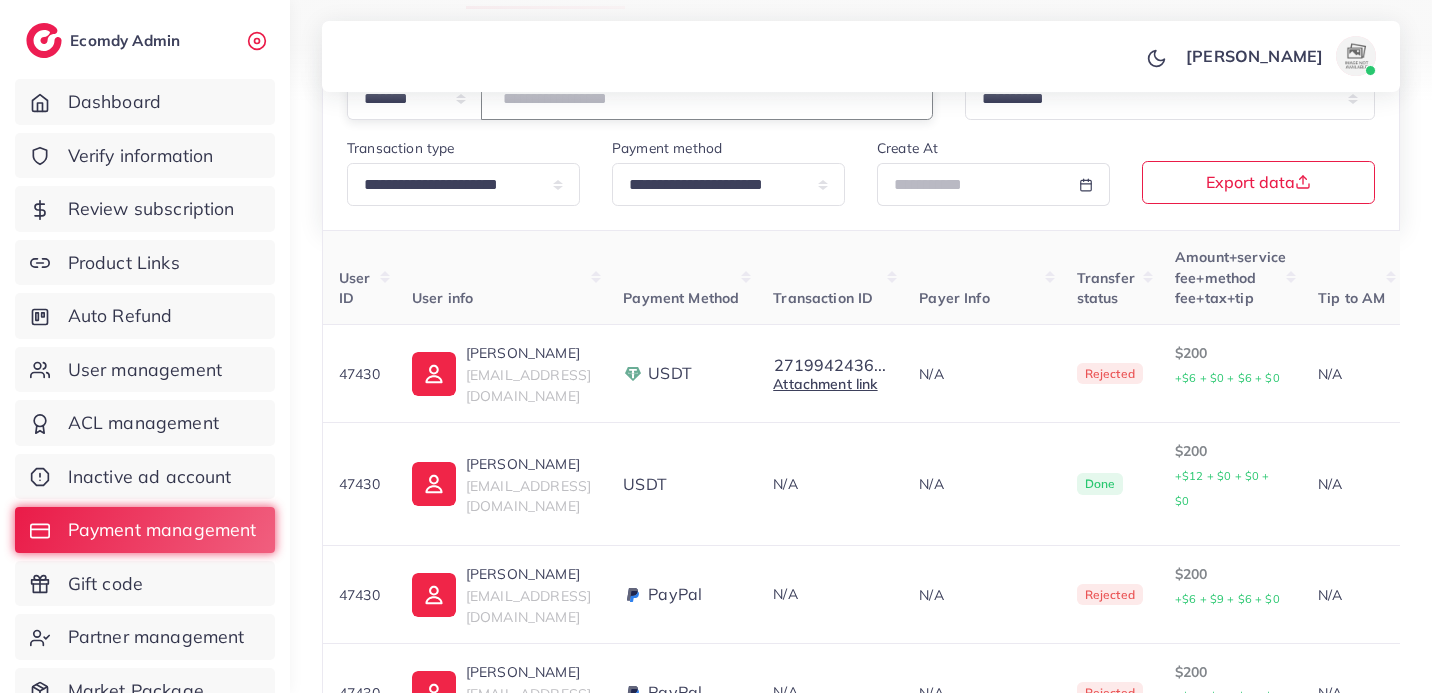 scroll, scrollTop: 232, scrollLeft: 0, axis: vertical 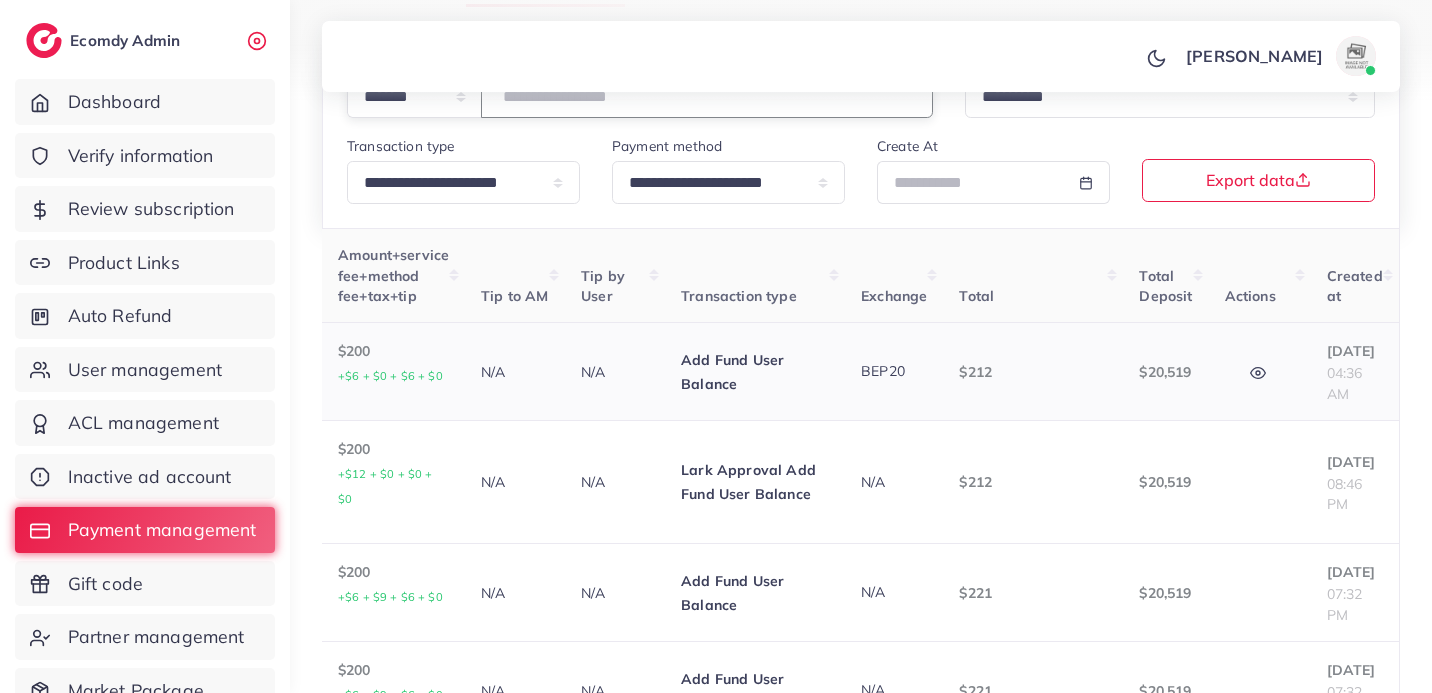 click 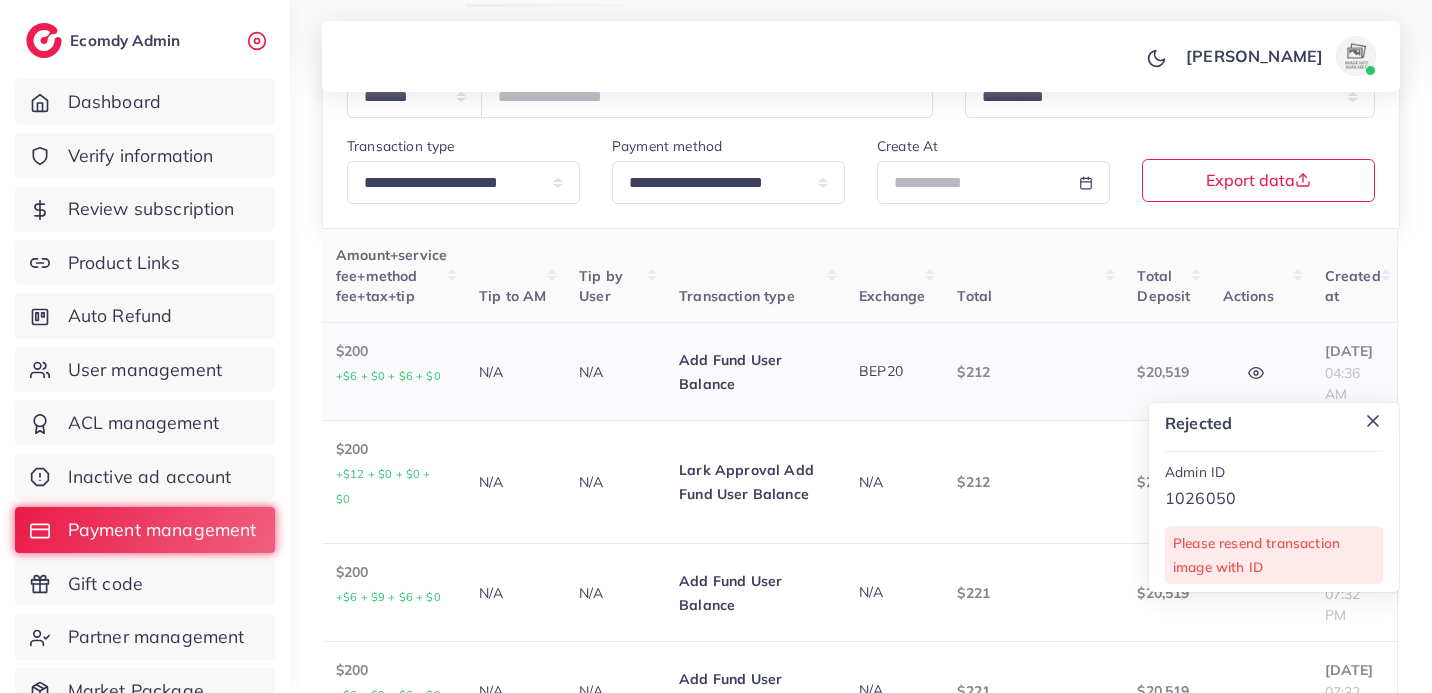 click 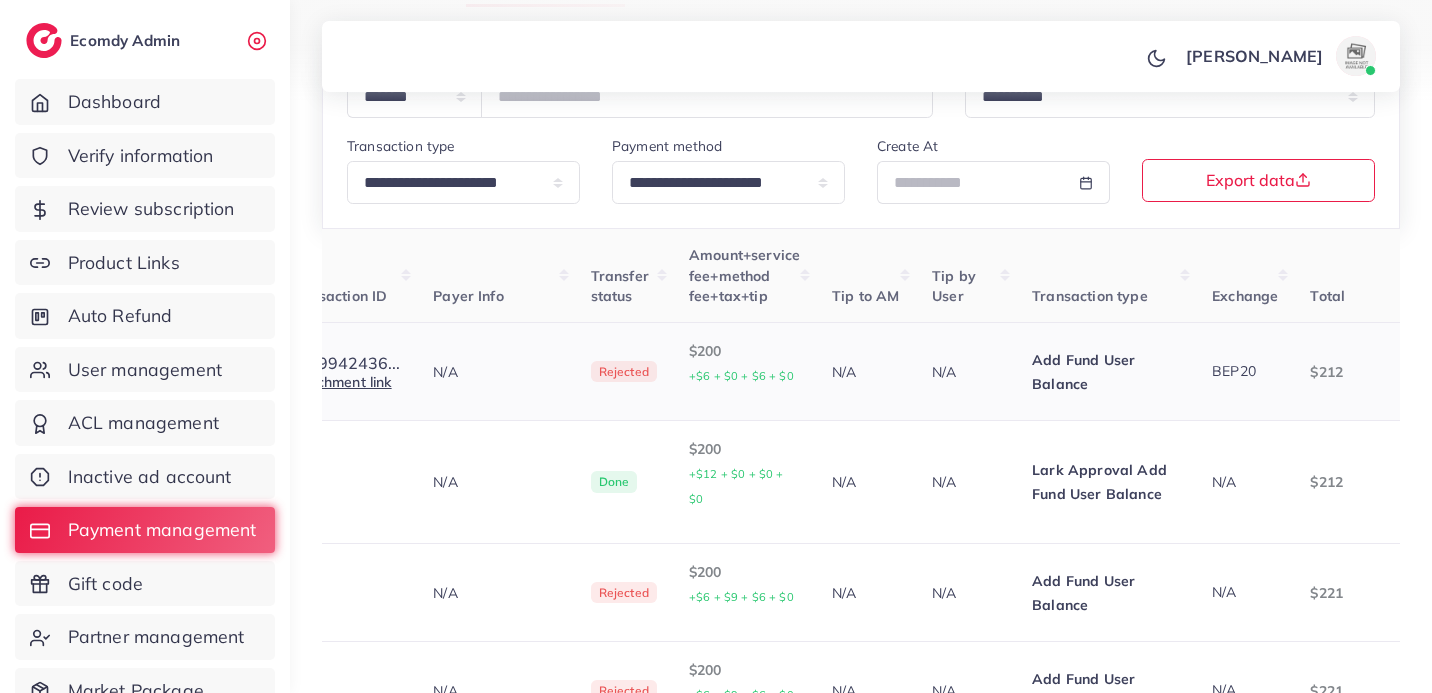 scroll, scrollTop: 0, scrollLeft: 56, axis: horizontal 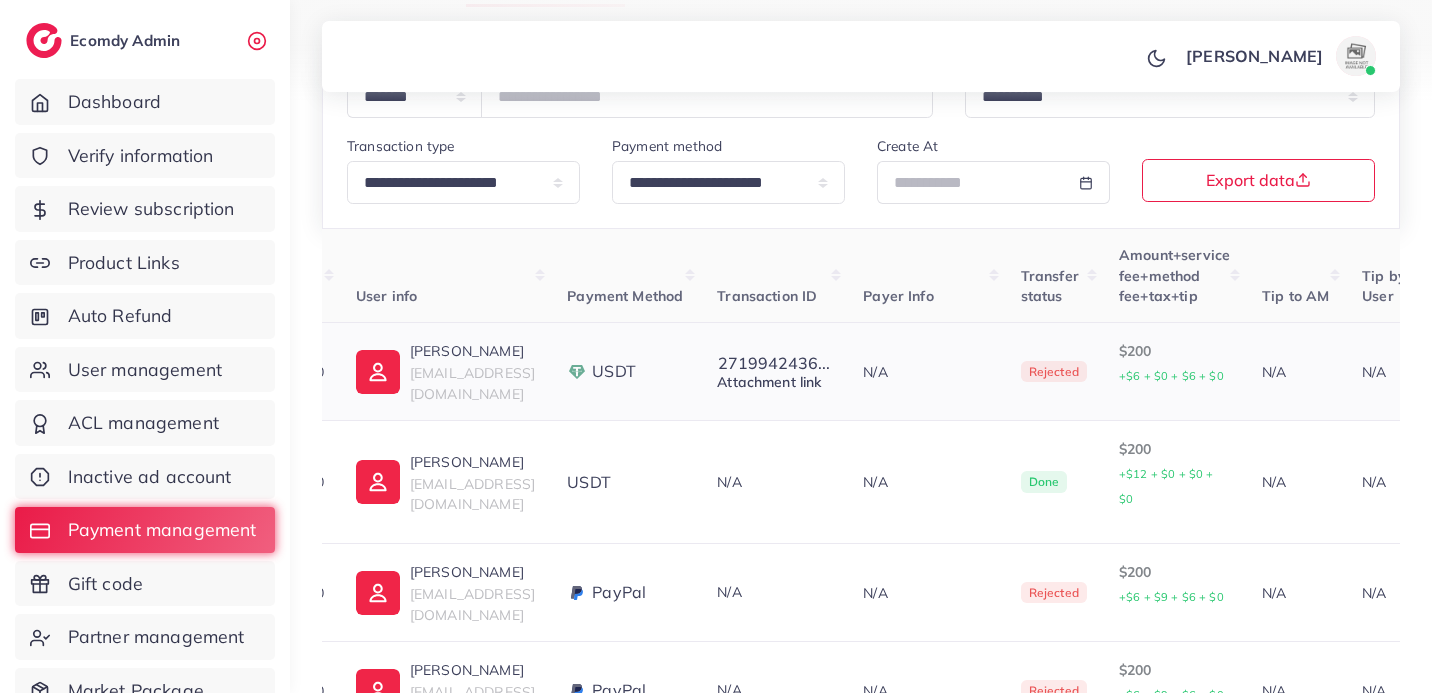 click on "Attachment link" at bounding box center [769, 382] 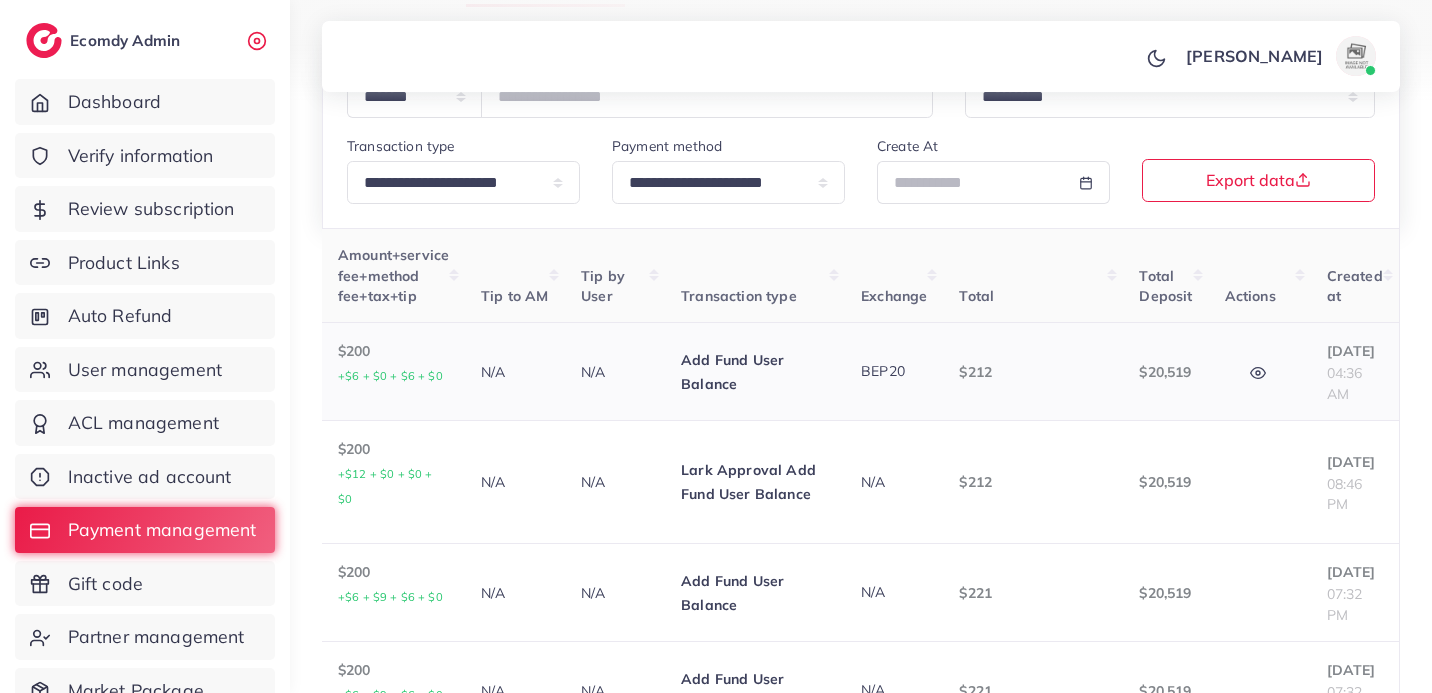 scroll, scrollTop: 0, scrollLeft: 1036, axis: horizontal 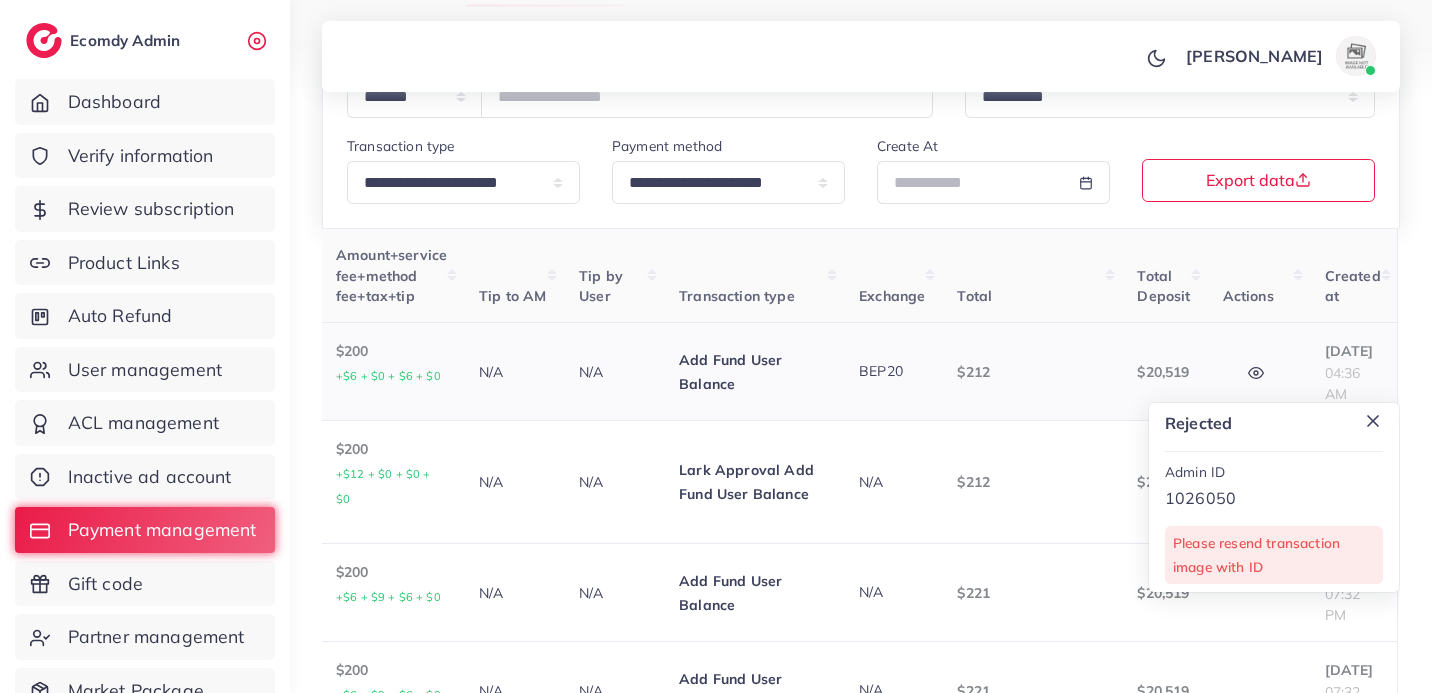 click on "01/07/2025  04:36 AM" at bounding box center (1353, 372) 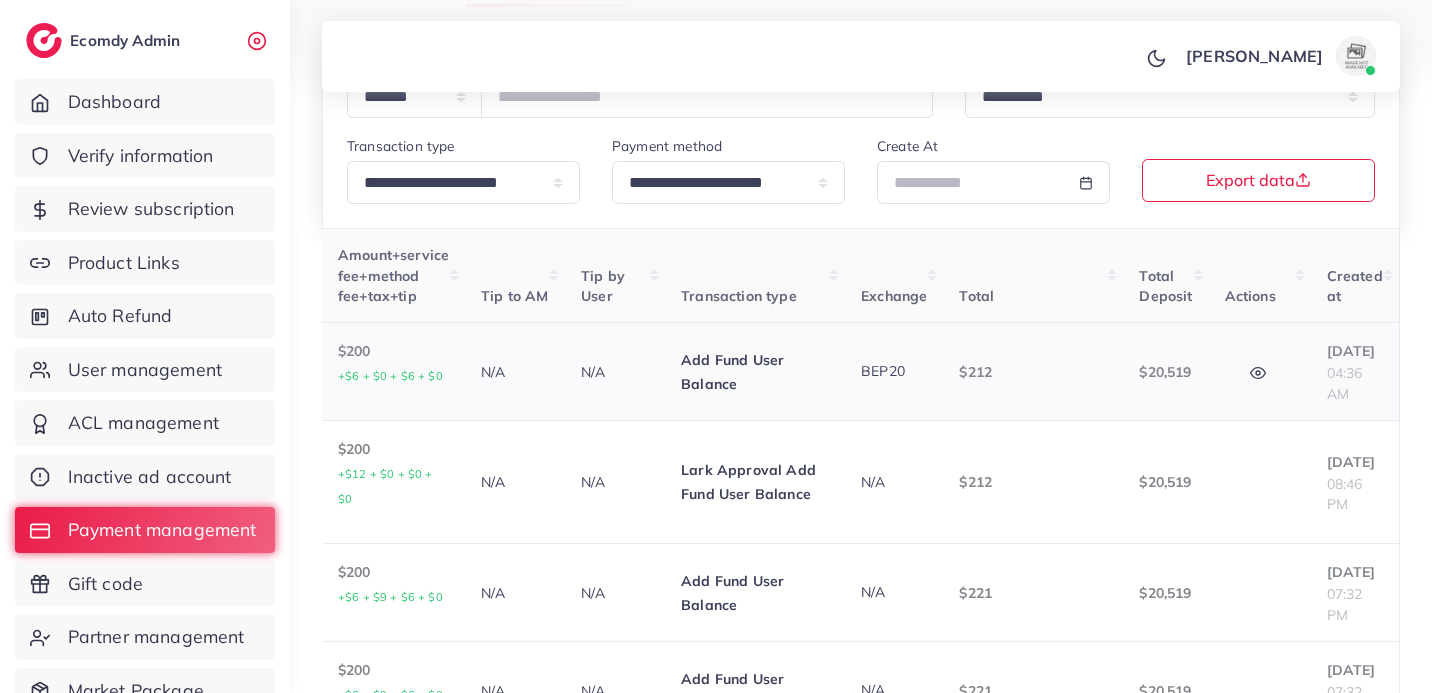 click 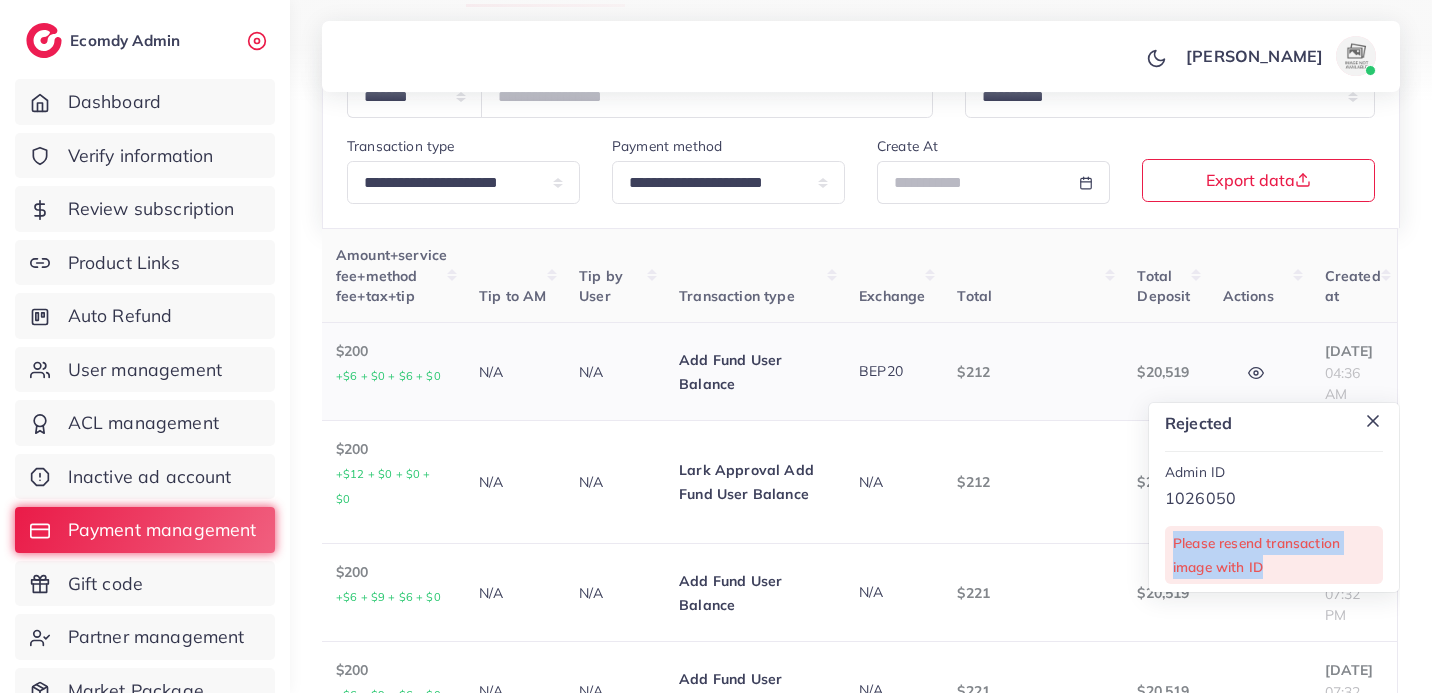 drag, startPoint x: 1076, startPoint y: 571, endPoint x: 972, endPoint y: 555, distance: 105.22357 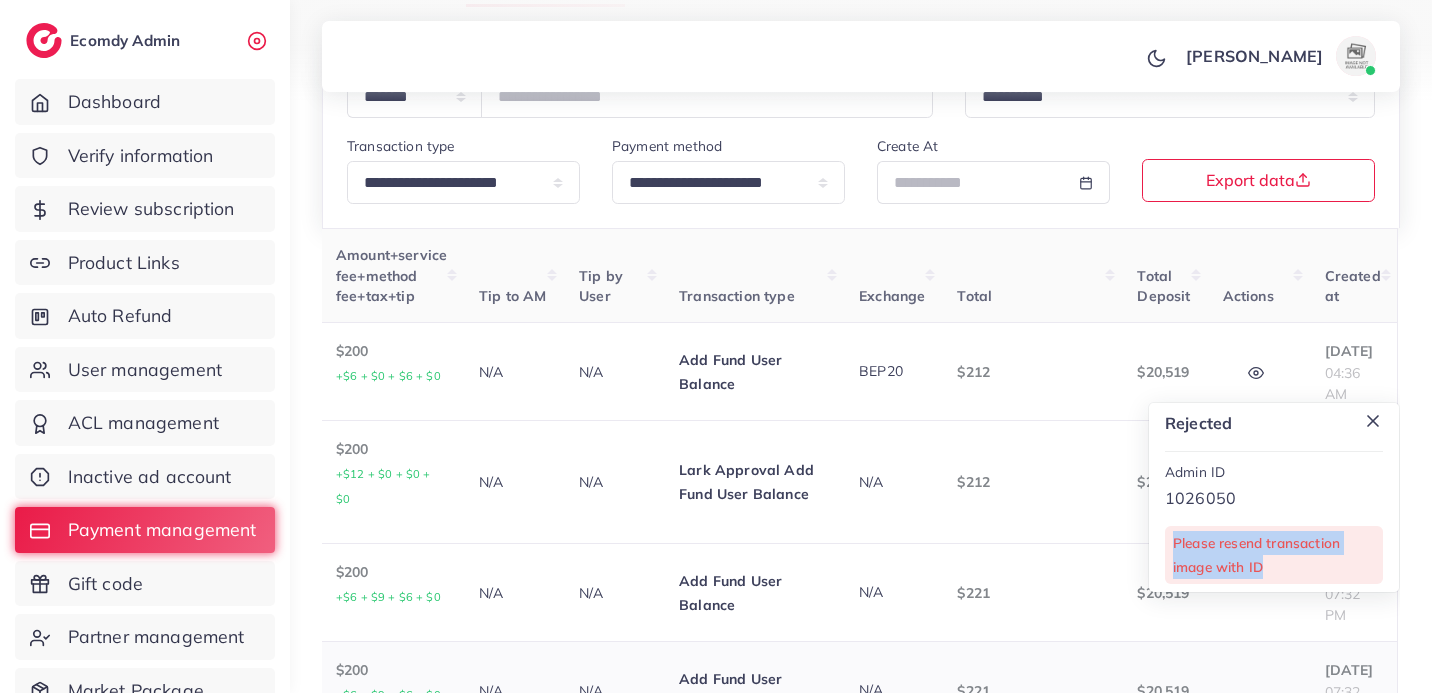 copy on "Please resend transaction image with ID" 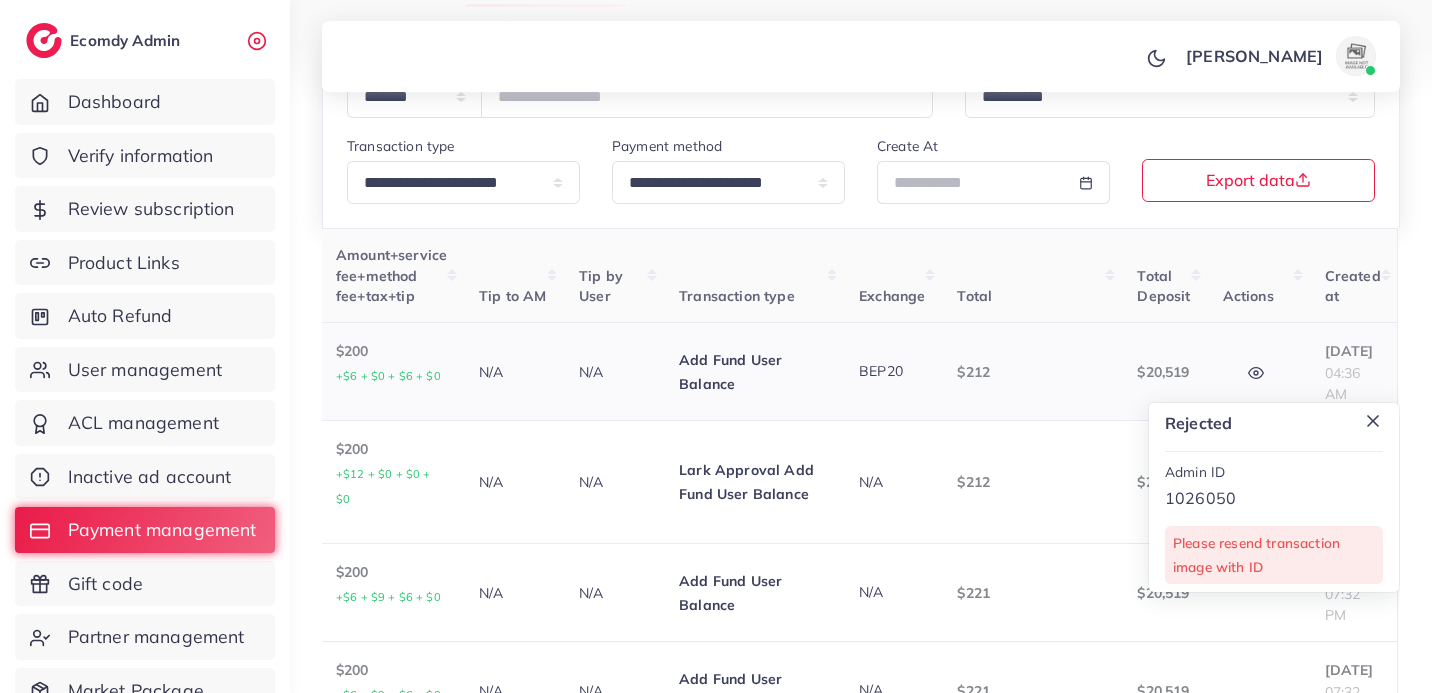 click 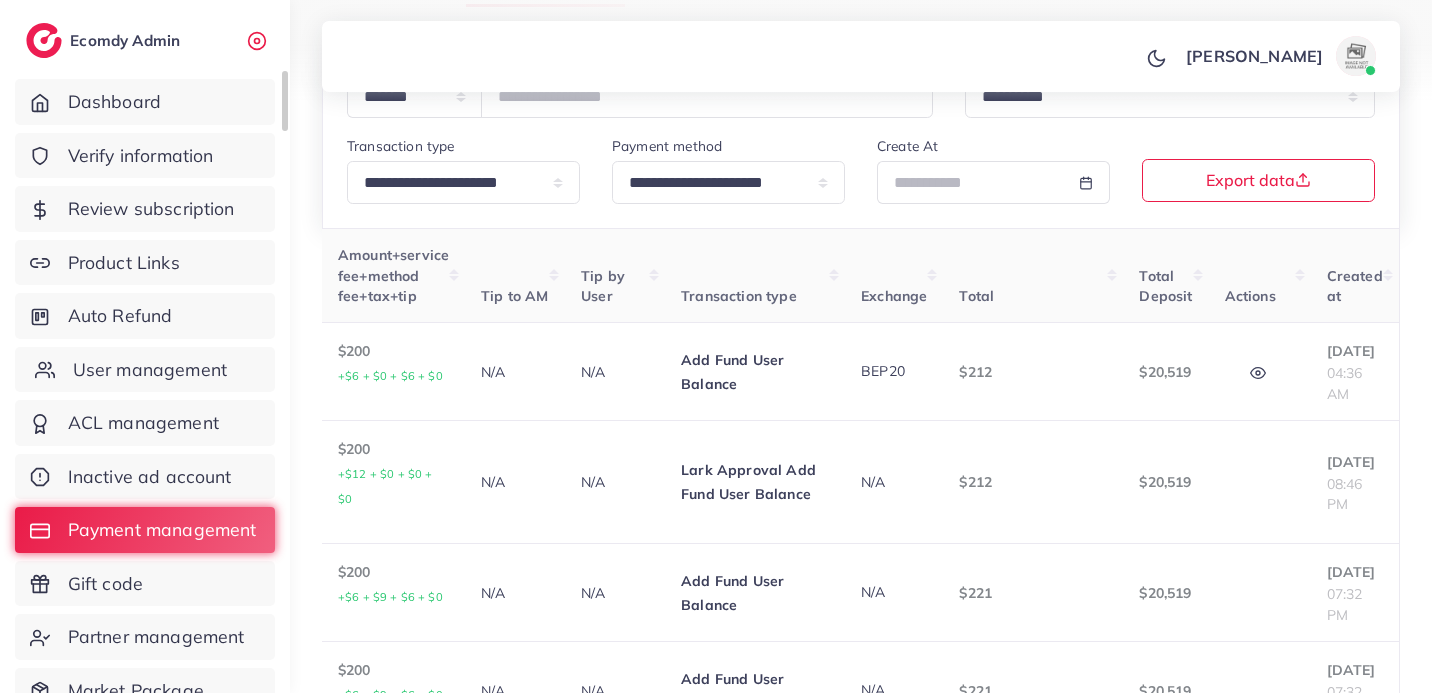 click on "User management" at bounding box center [145, 370] 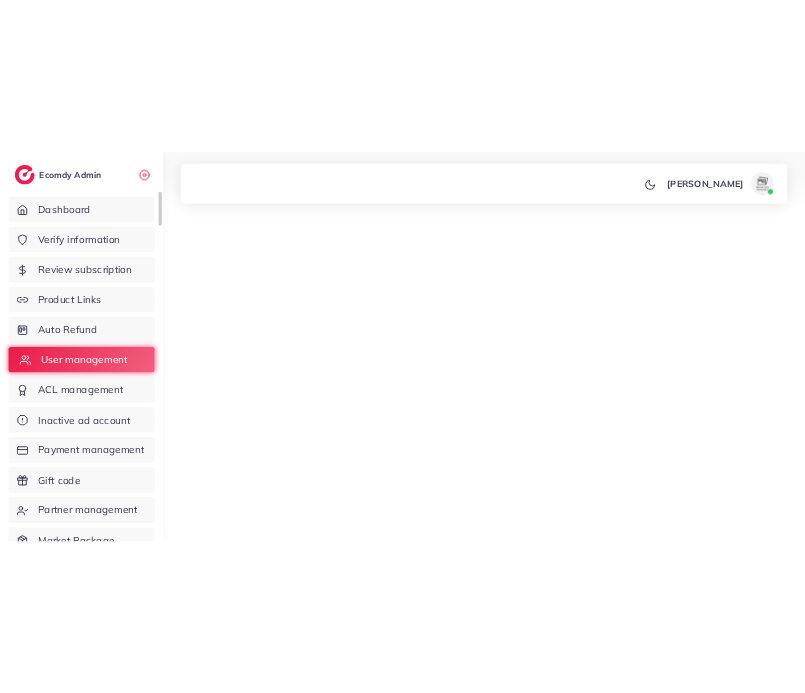 scroll, scrollTop: 0, scrollLeft: 0, axis: both 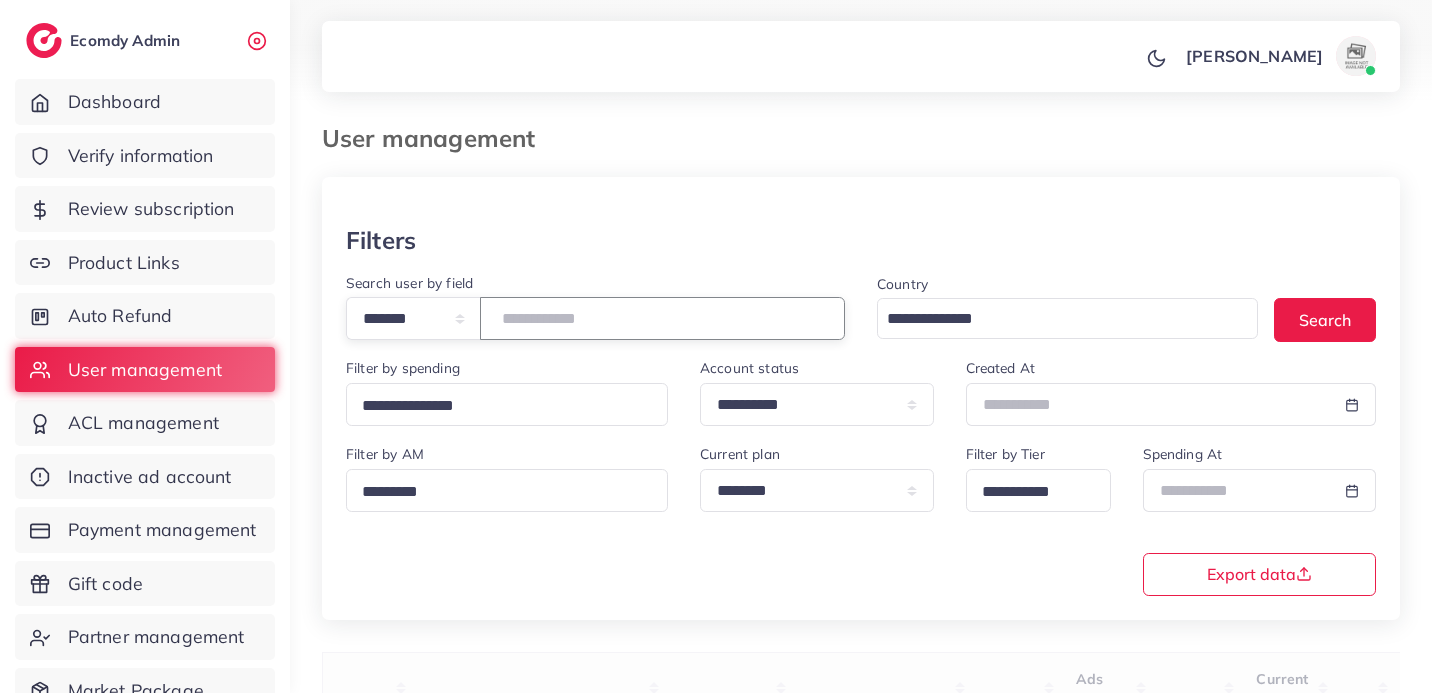 click at bounding box center (662, 318) 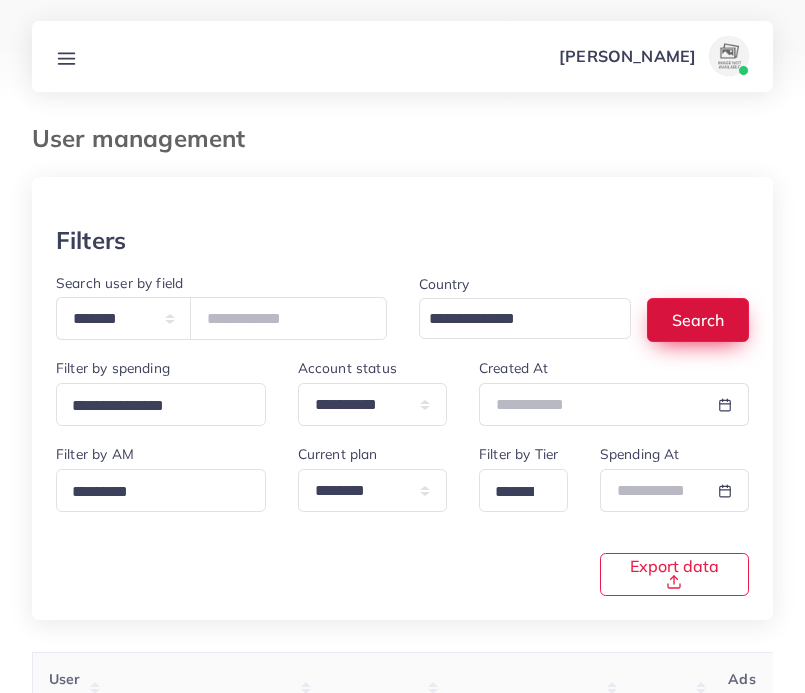 click on "Search" at bounding box center (698, 319) 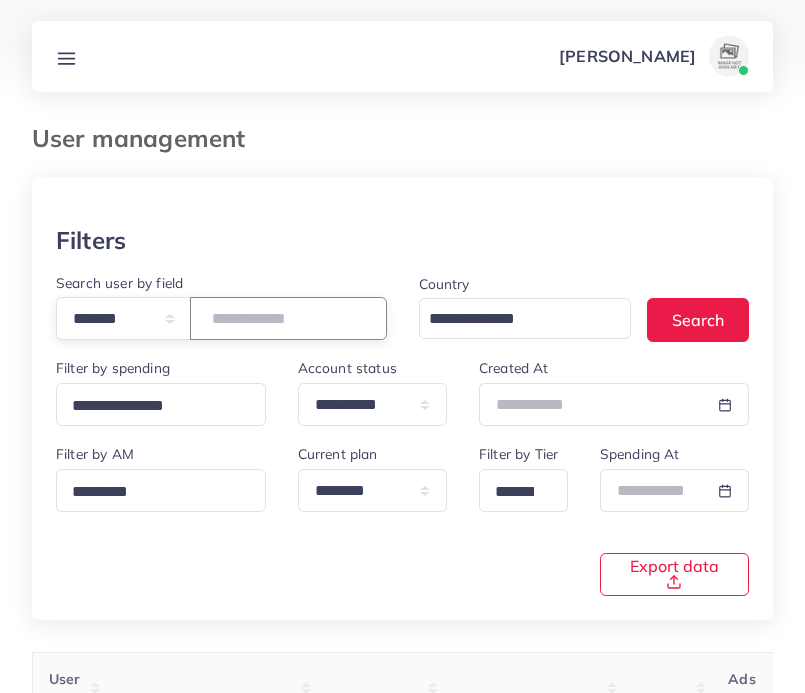 drag, startPoint x: 308, startPoint y: 310, endPoint x: 197, endPoint y: 310, distance: 111 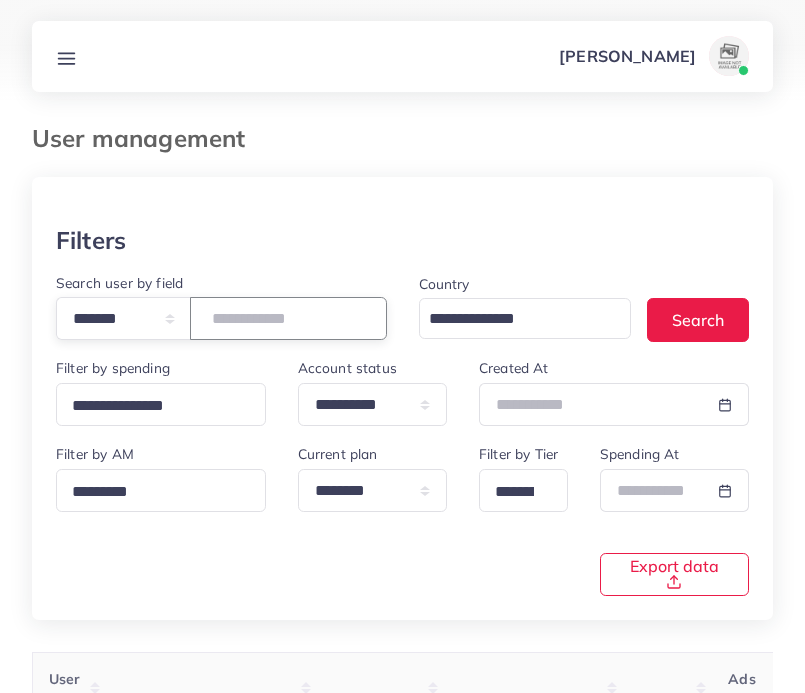 click on "**********" at bounding box center [221, 318] 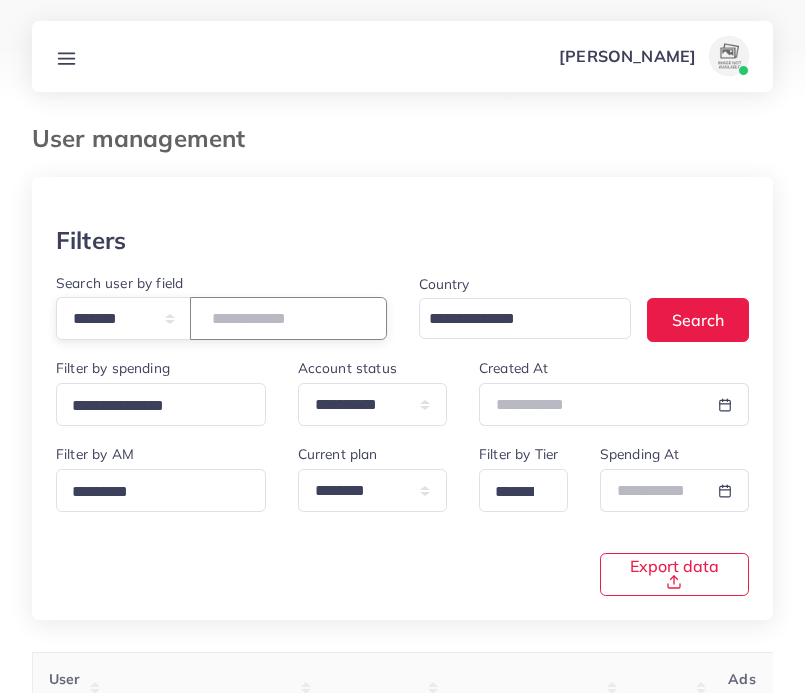 type on "****" 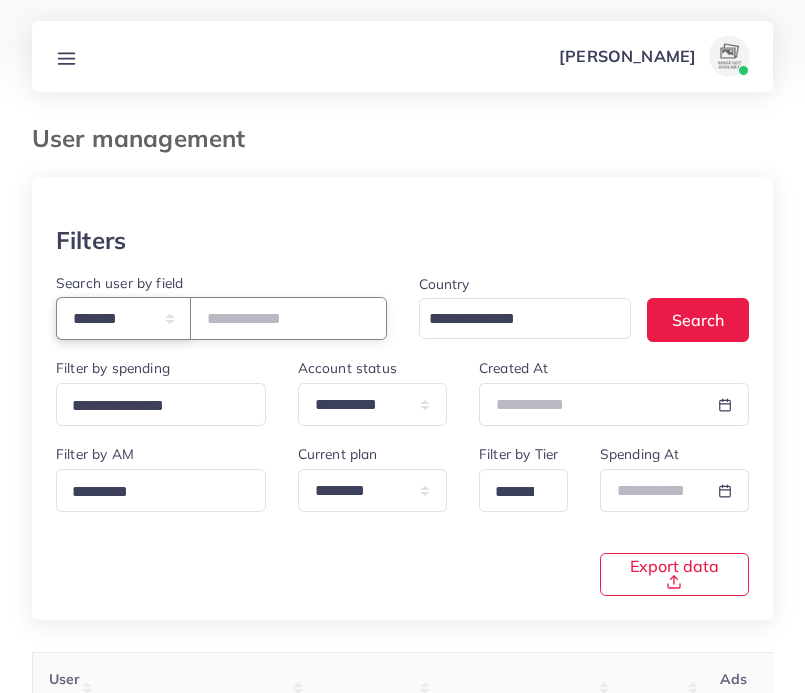 click on "**********" at bounding box center [123, 318] 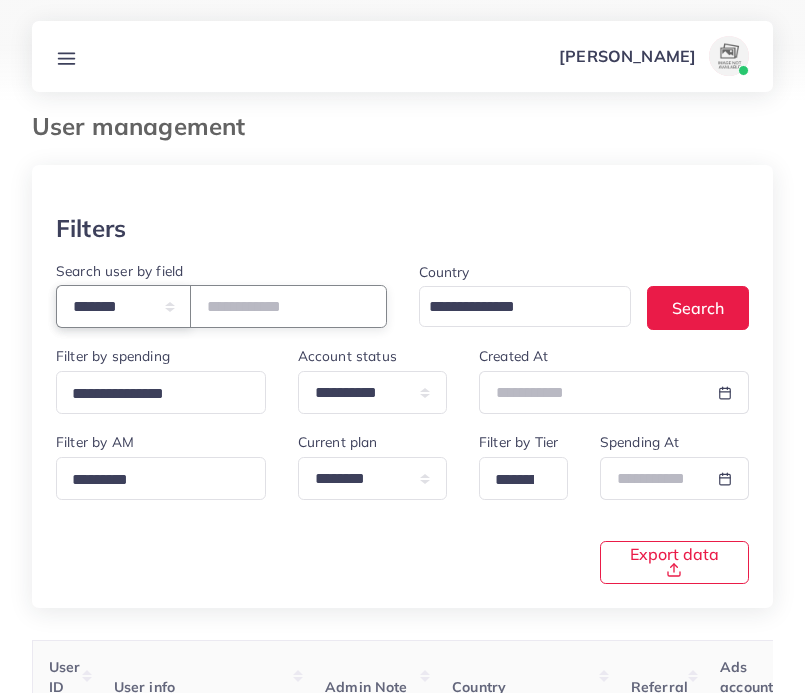 scroll, scrollTop: 0, scrollLeft: 0, axis: both 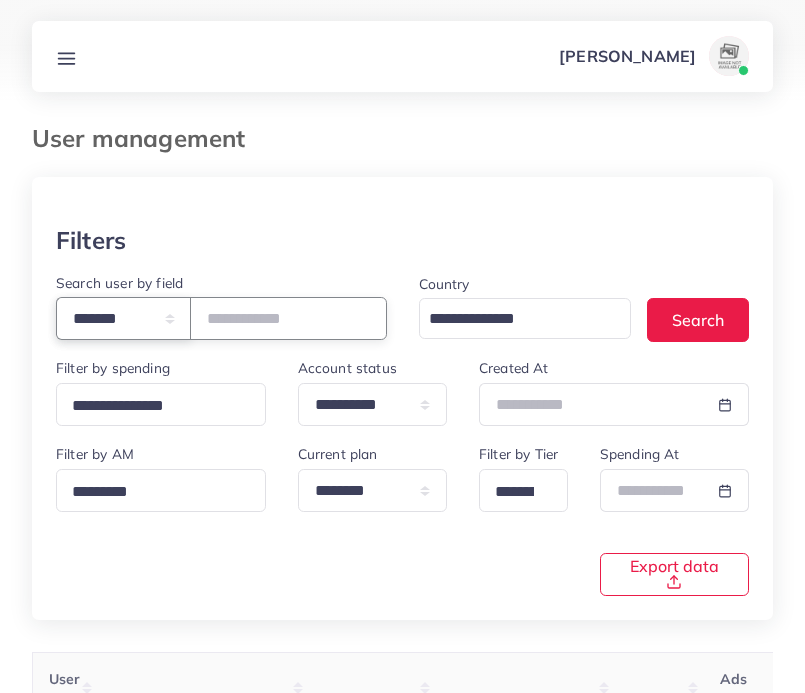 click on "**********" at bounding box center (123, 318) 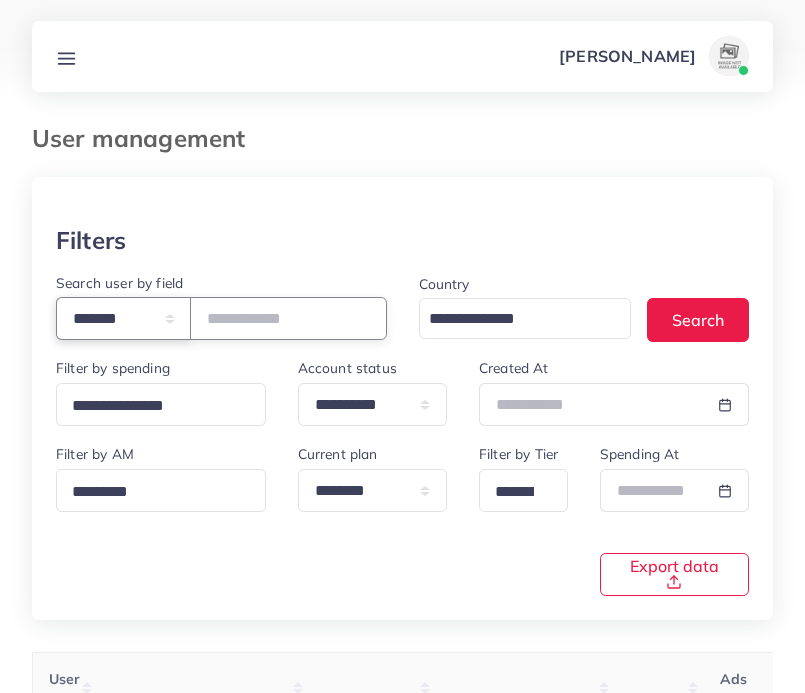 select on "*****" 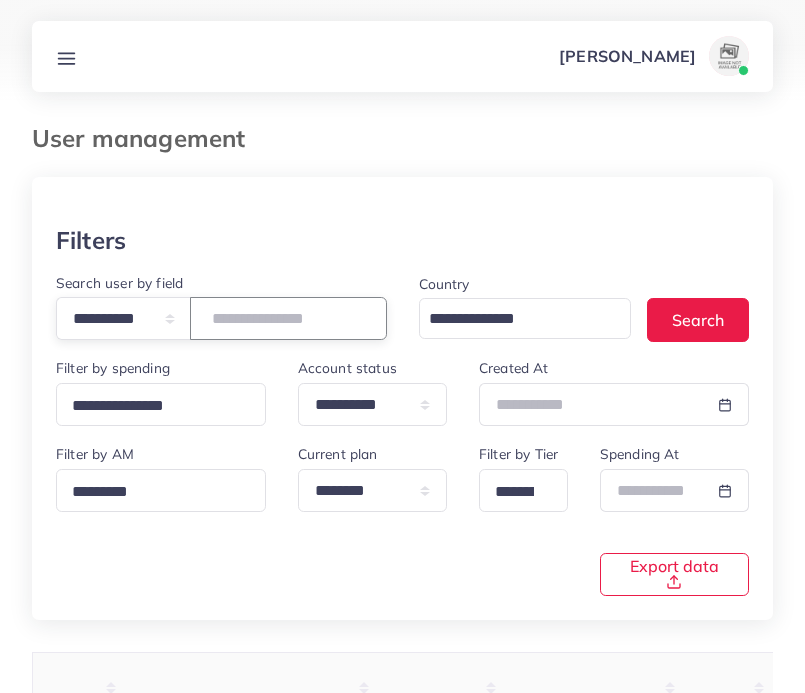 click at bounding box center (288, 318) 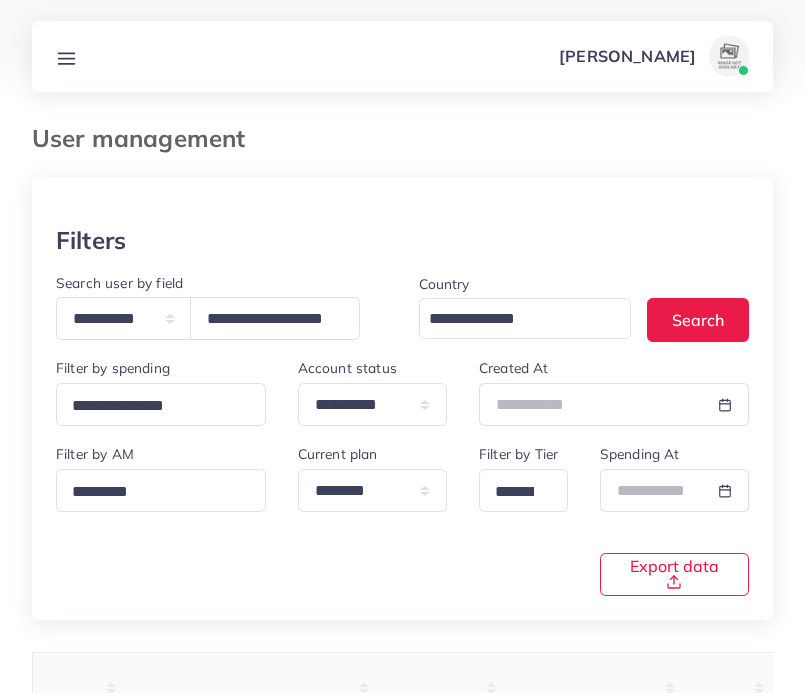 scroll, scrollTop: 0, scrollLeft: 0, axis: both 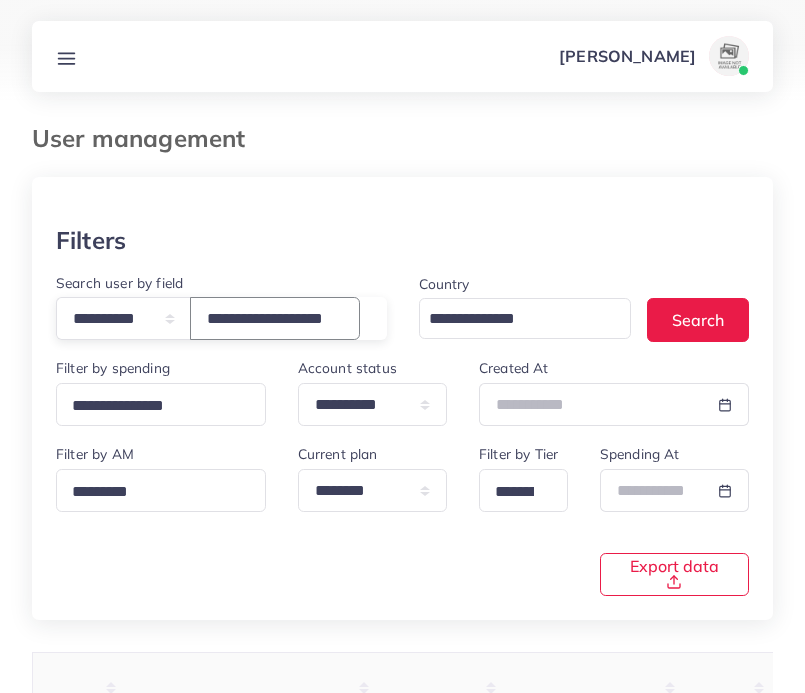 click on "**********" at bounding box center (275, 318) 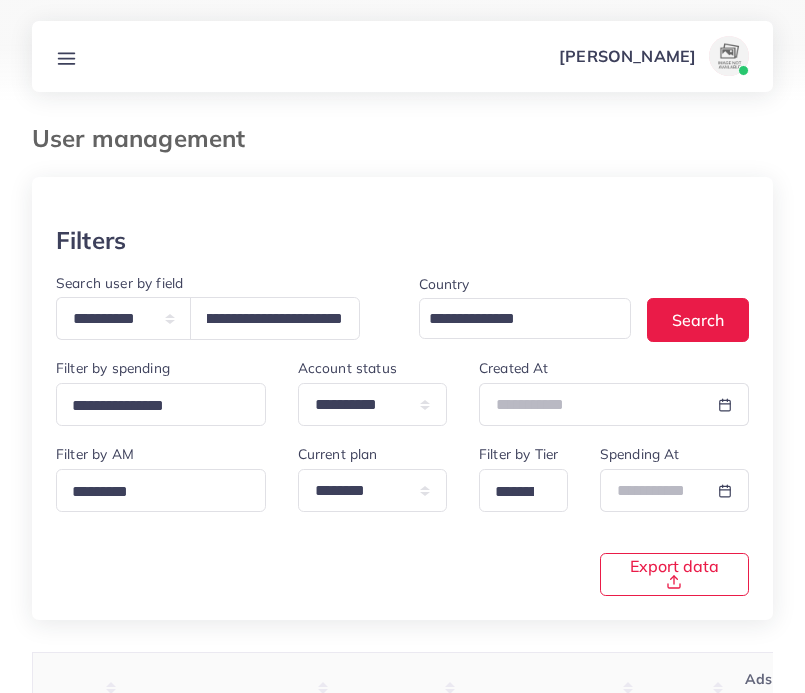 scroll, scrollTop: 0, scrollLeft: 0, axis: both 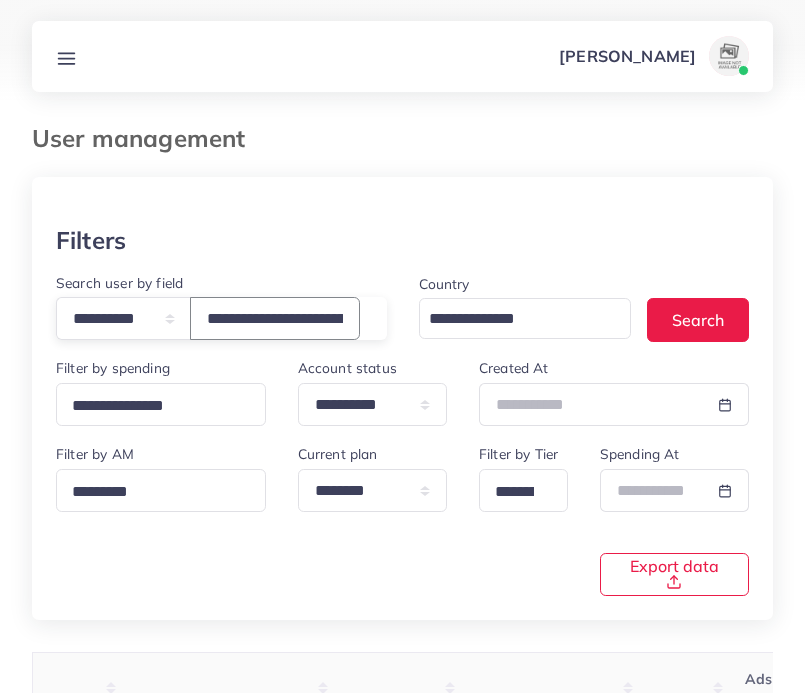 click on "**********" at bounding box center [275, 318] 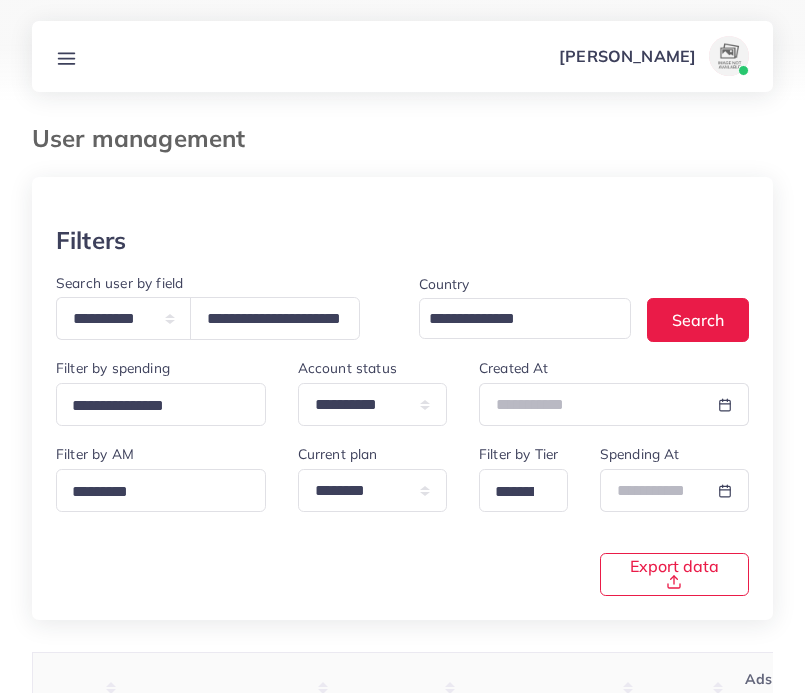 scroll, scrollTop: 0, scrollLeft: 0, axis: both 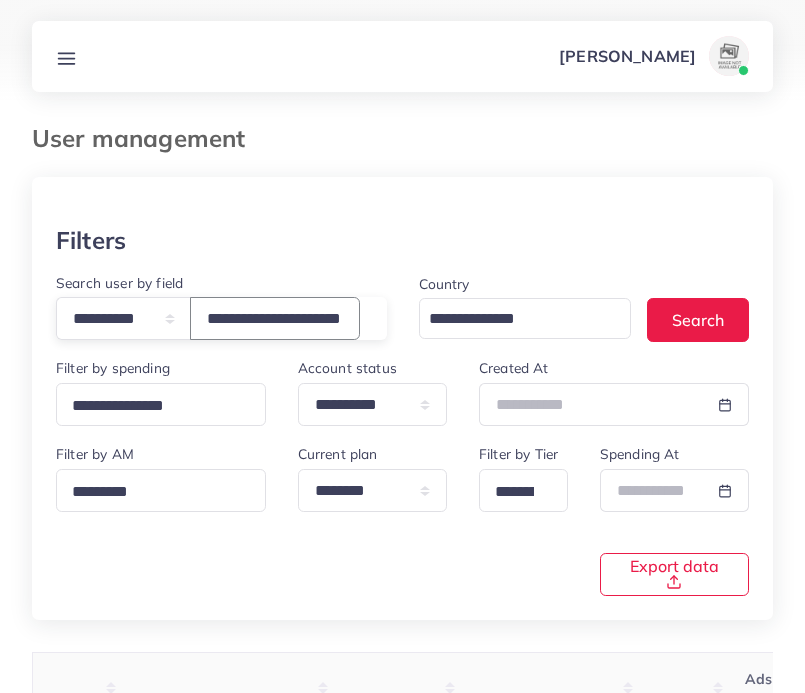 click on "**********" at bounding box center [275, 318] 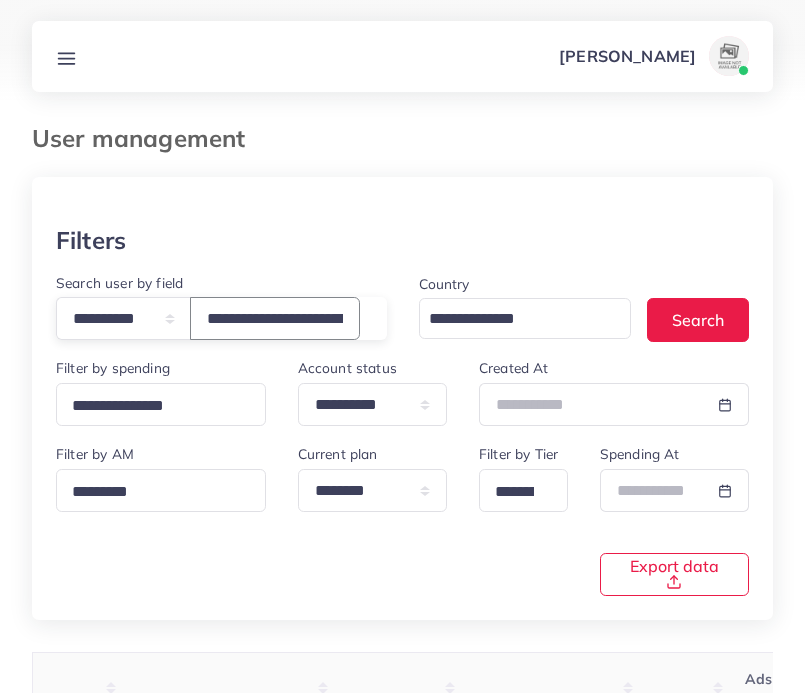 scroll, scrollTop: 0, scrollLeft: 47, axis: horizontal 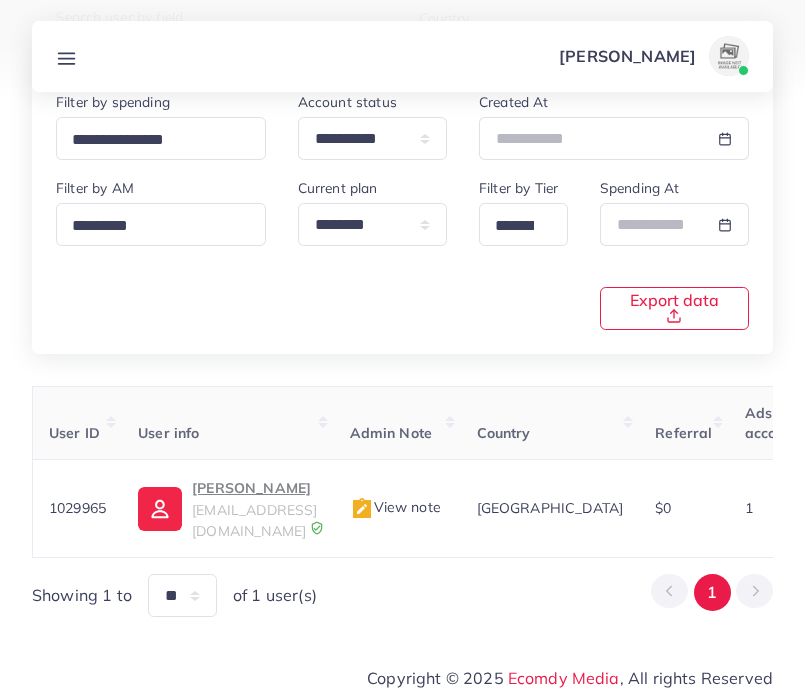 type on "**********" 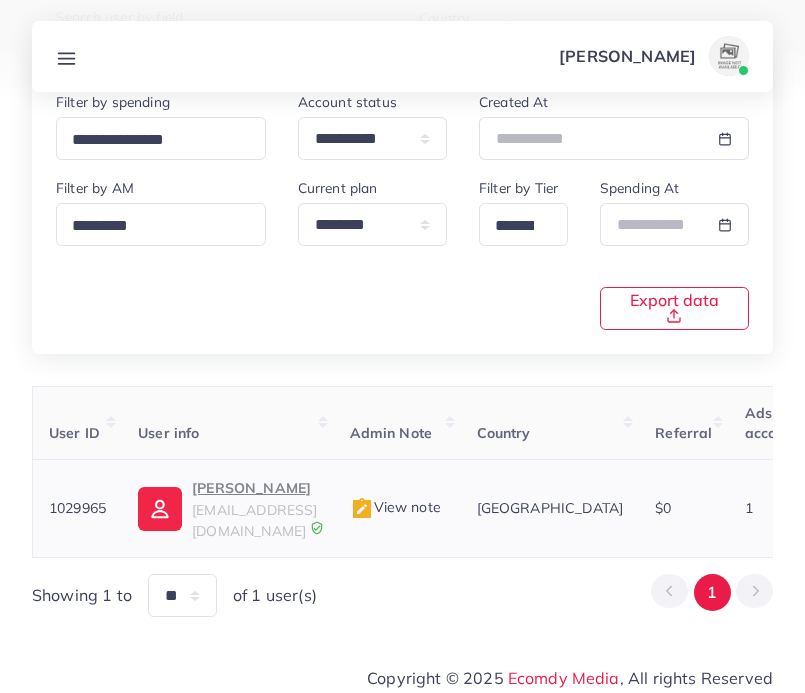 click on "Ali" at bounding box center [254, 488] 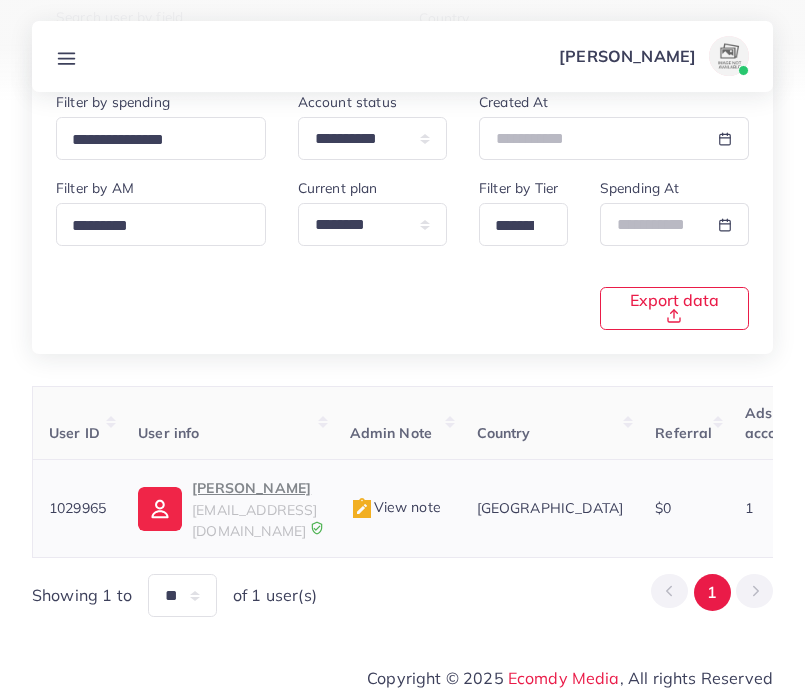 click on "Ali" at bounding box center (254, 488) 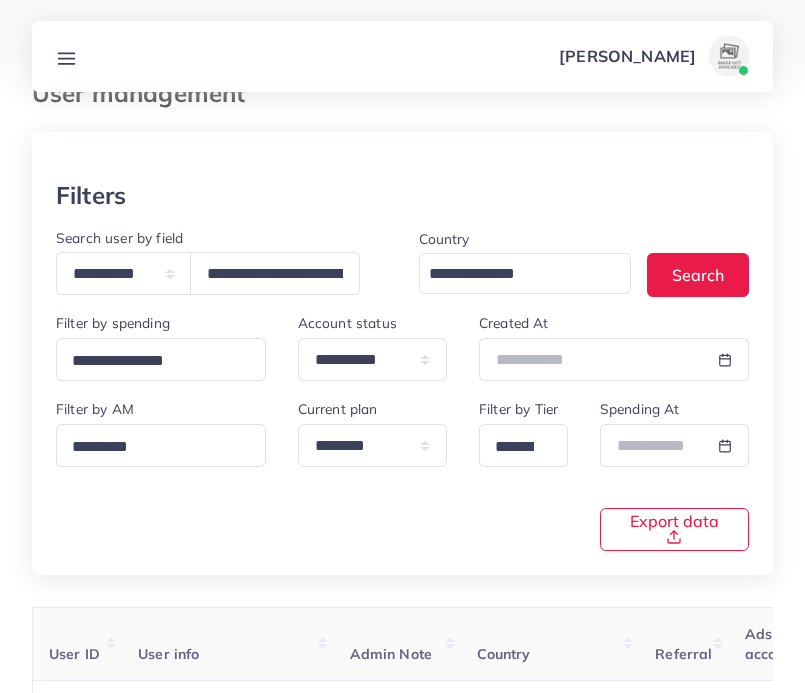 scroll, scrollTop: 0, scrollLeft: 0, axis: both 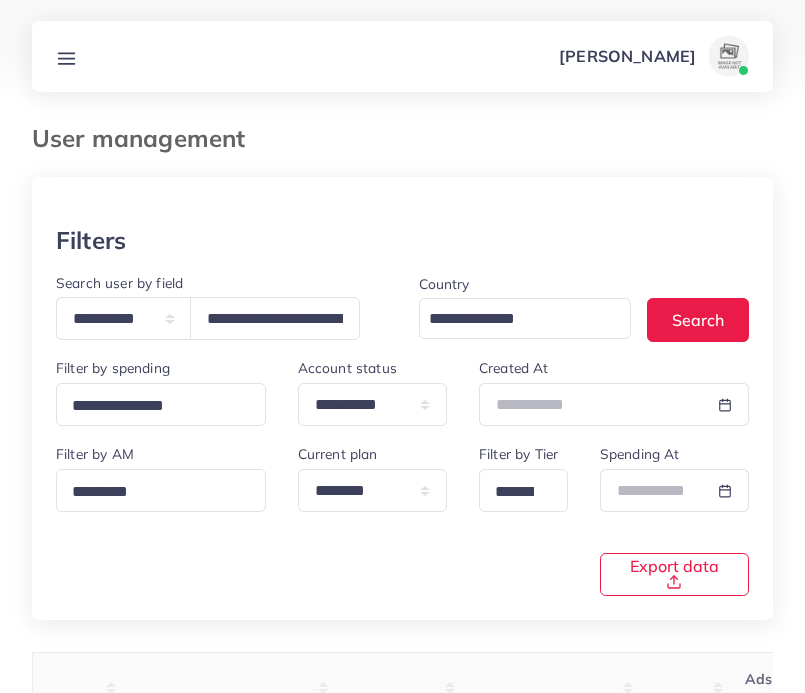 click at bounding box center (66, 56) 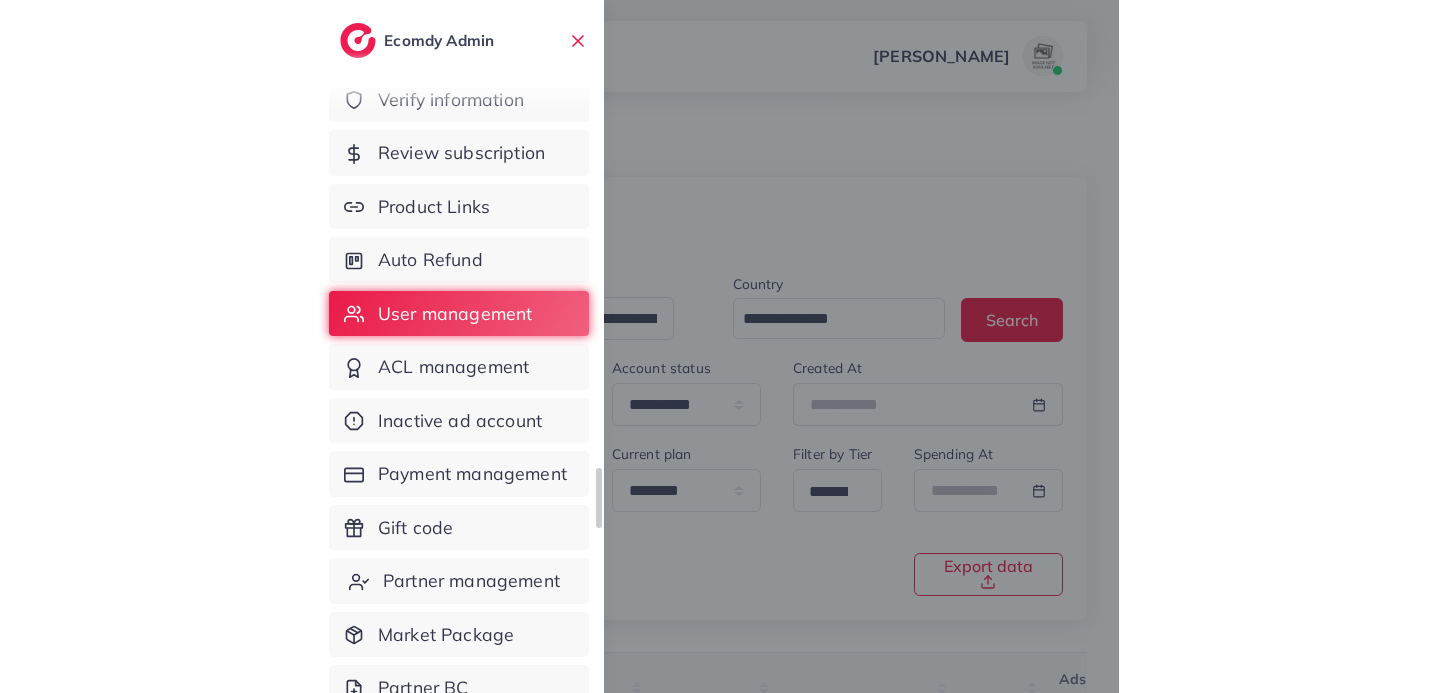 scroll, scrollTop: 112, scrollLeft: 0, axis: vertical 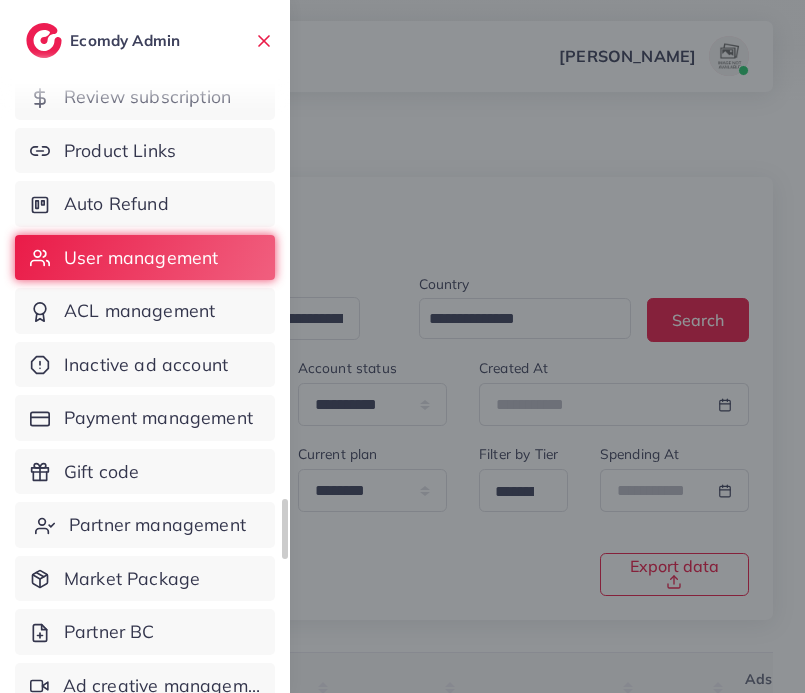 click on "Partner management" at bounding box center (157, 525) 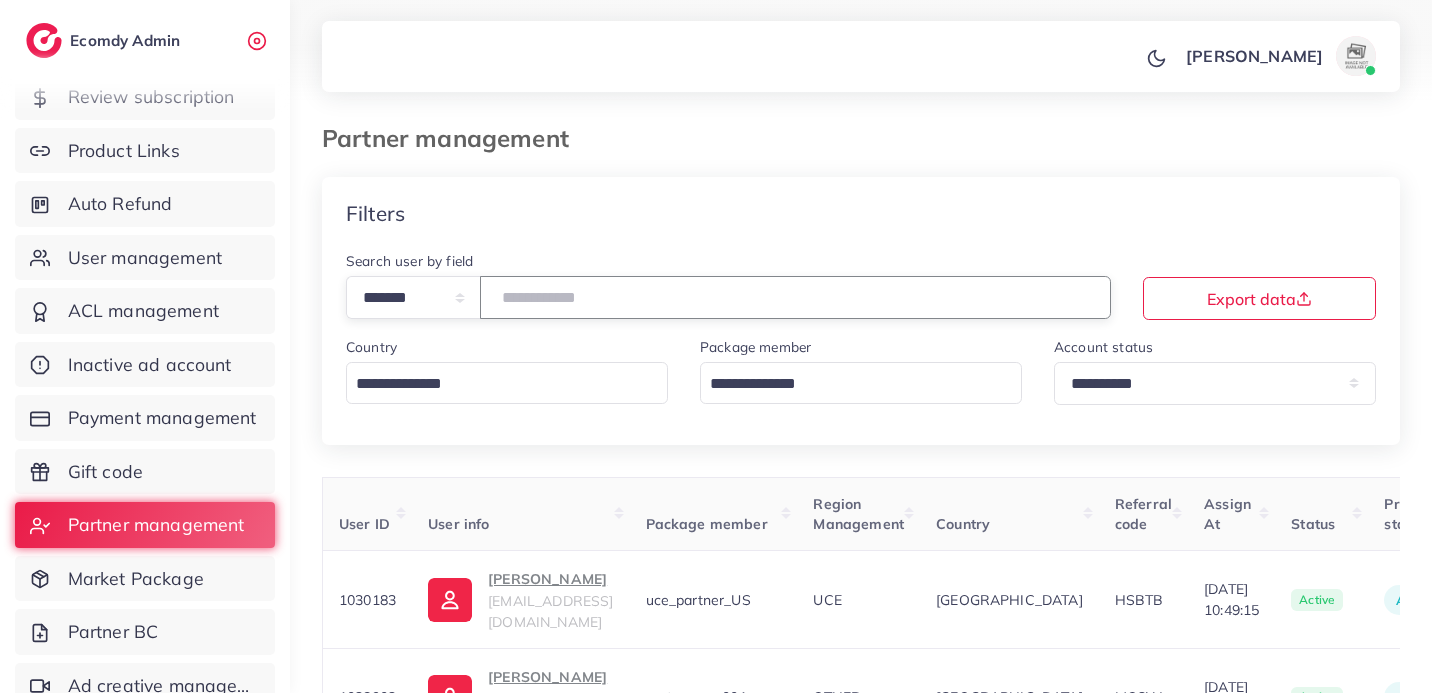 click at bounding box center (795, 297) 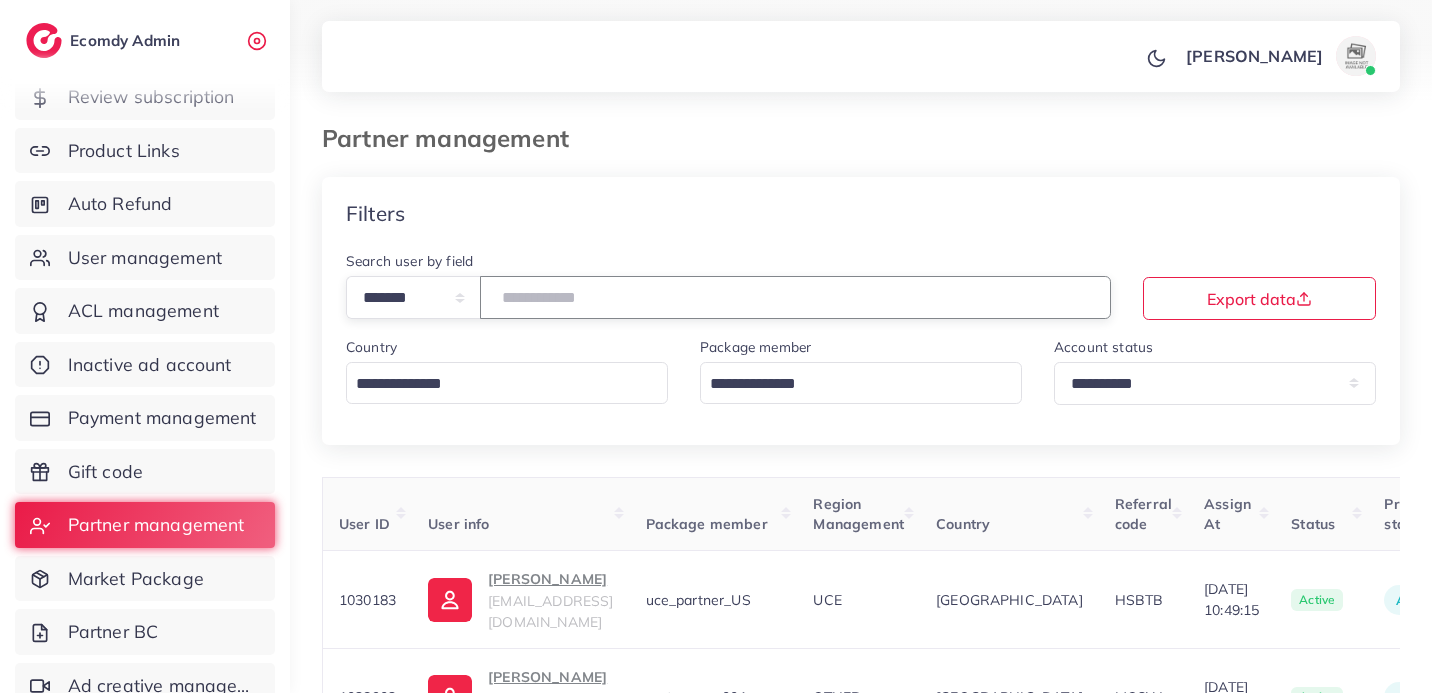 type on "*******" 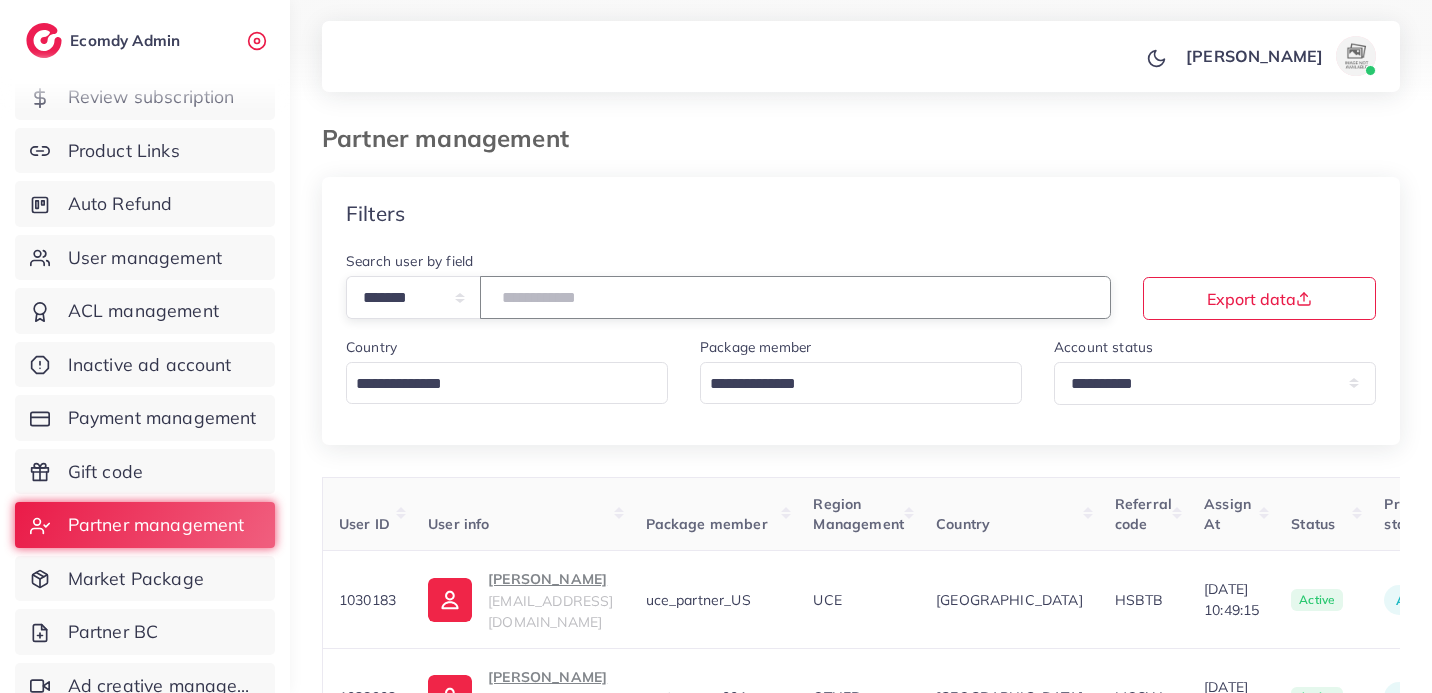 scroll, scrollTop: 68, scrollLeft: 0, axis: vertical 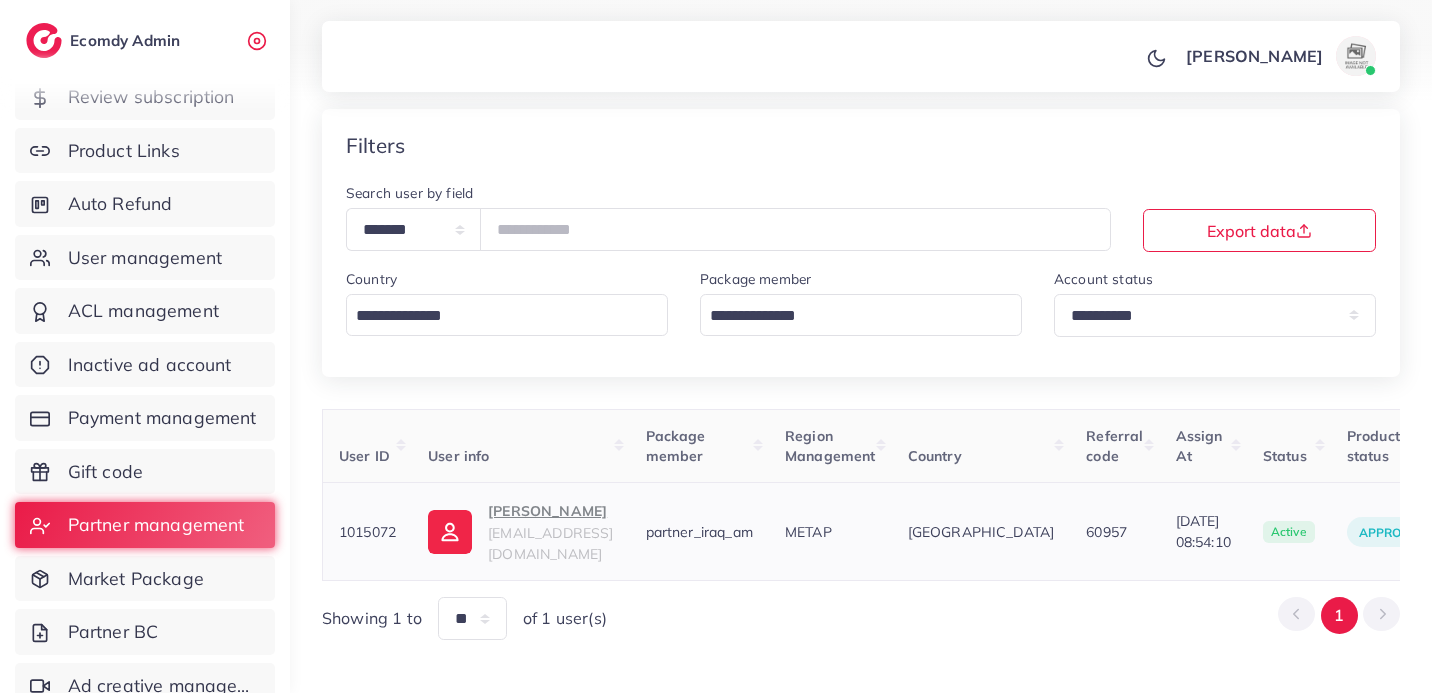 click on "saif hassan alhassnawi  classico.group964@gmail.com" at bounding box center [550, 531] 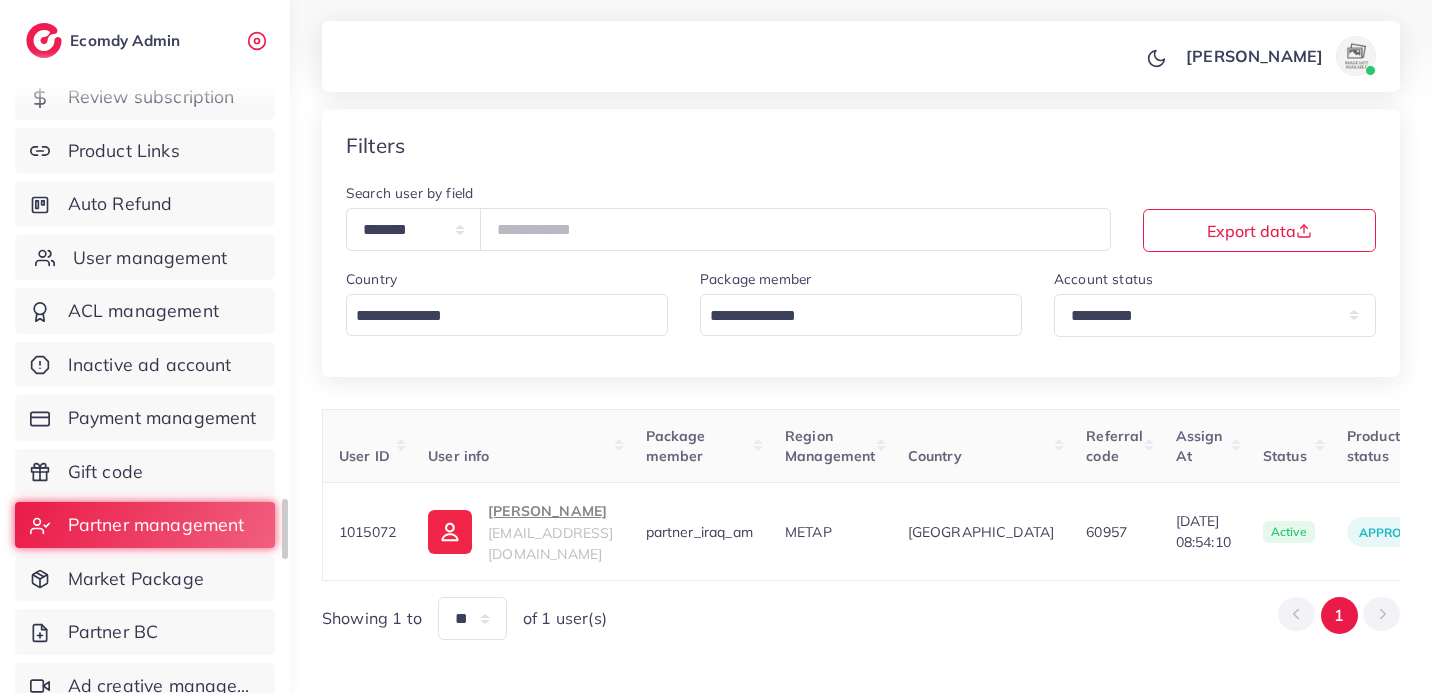 click on "User management" at bounding box center (150, 258) 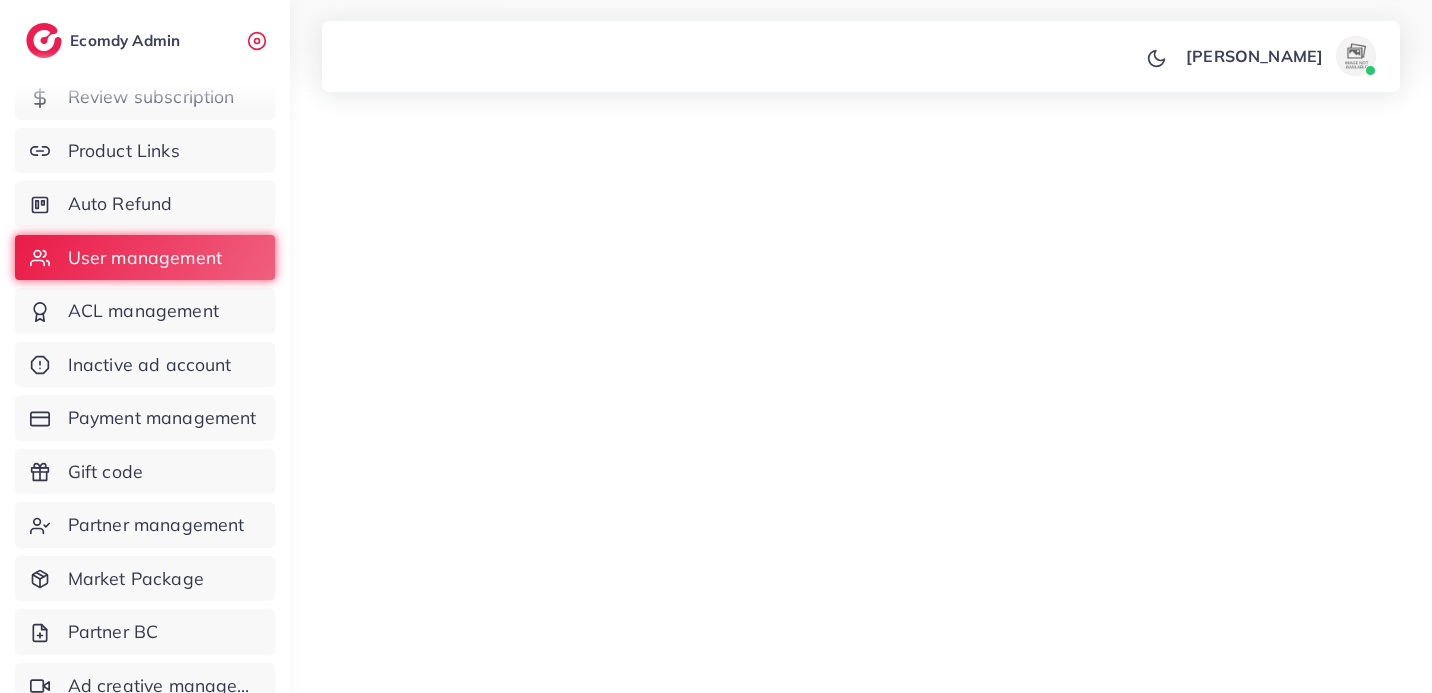 scroll, scrollTop: 0, scrollLeft: 0, axis: both 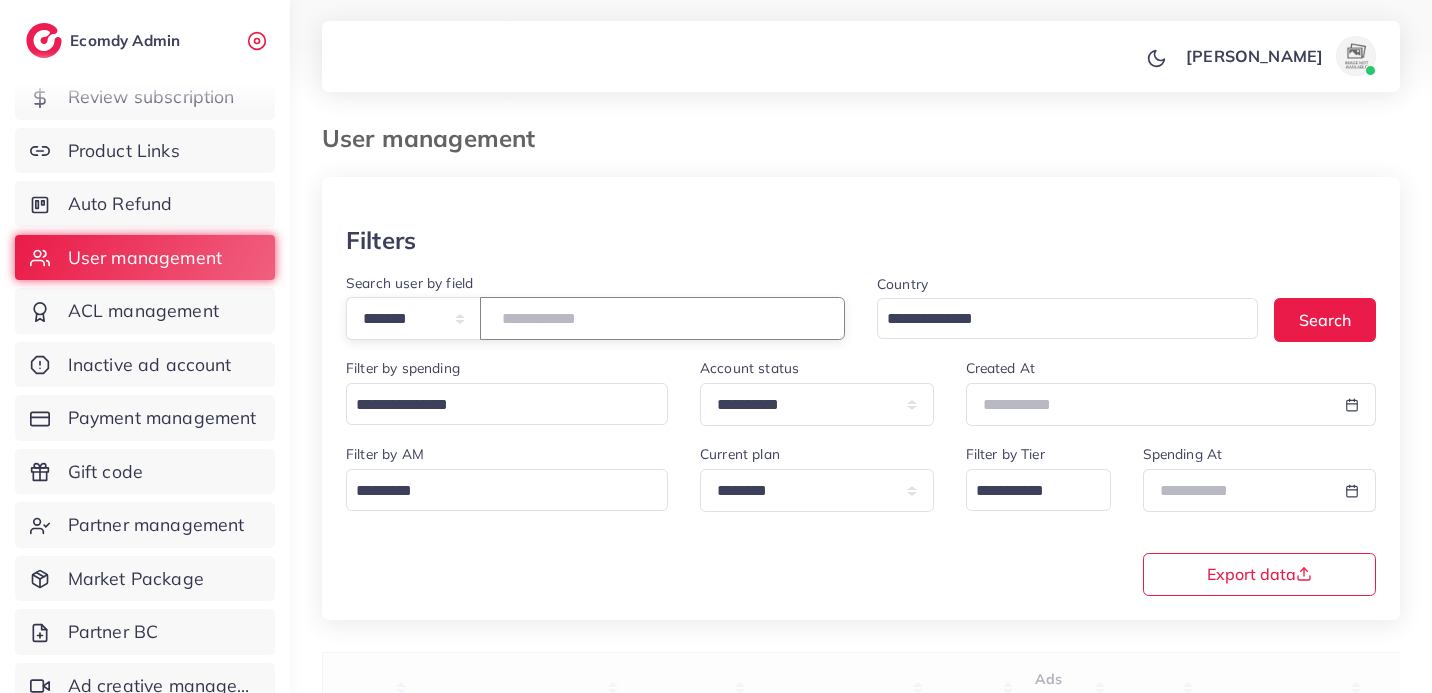 click at bounding box center (662, 318) 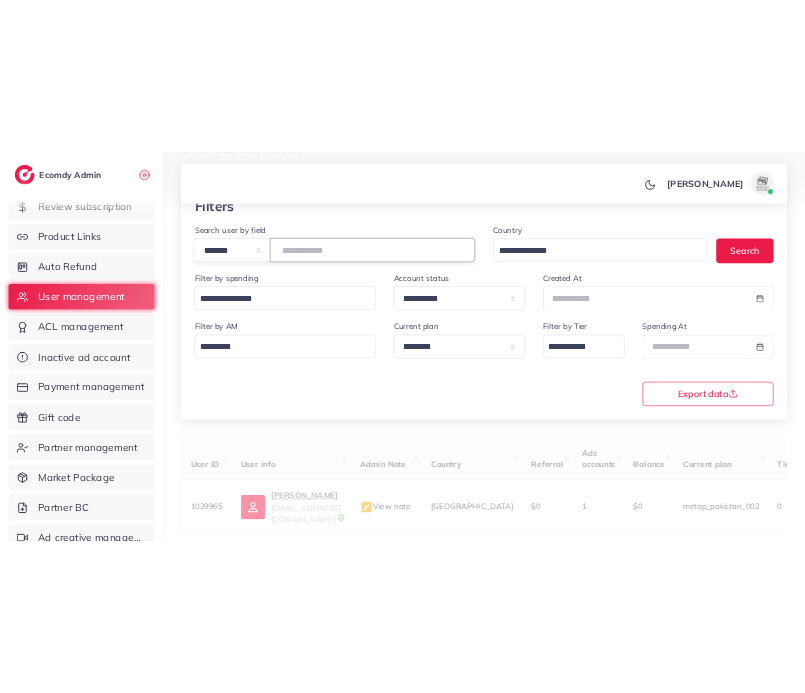 scroll, scrollTop: 170, scrollLeft: 0, axis: vertical 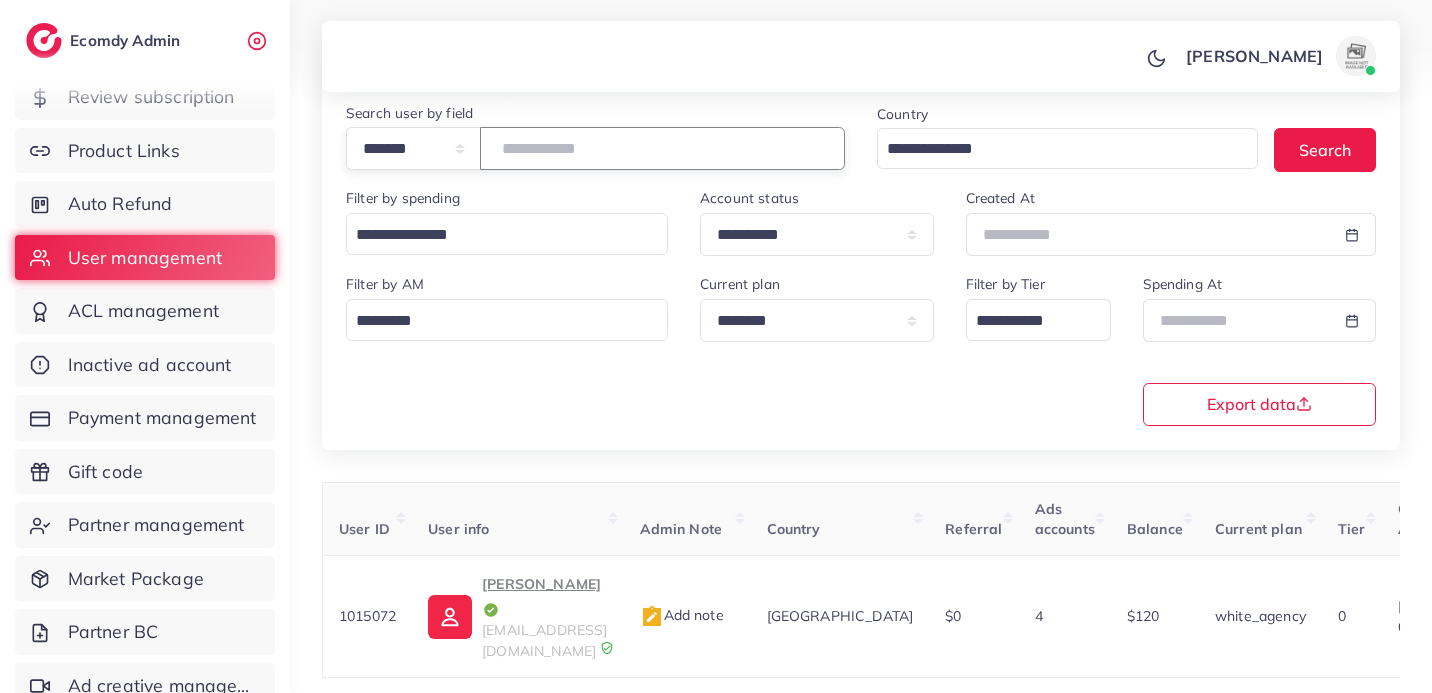 type on "*******" 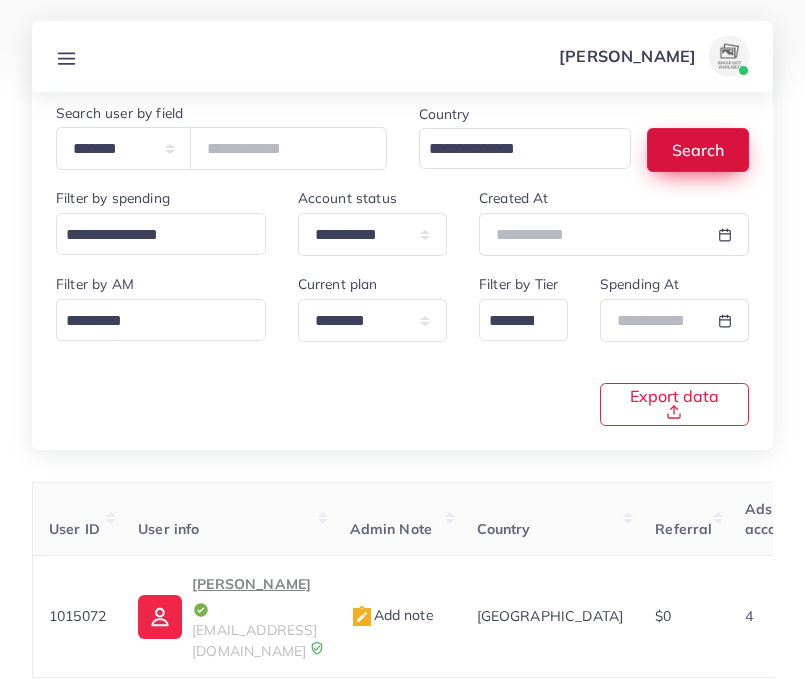 click on "Search" at bounding box center [698, 149] 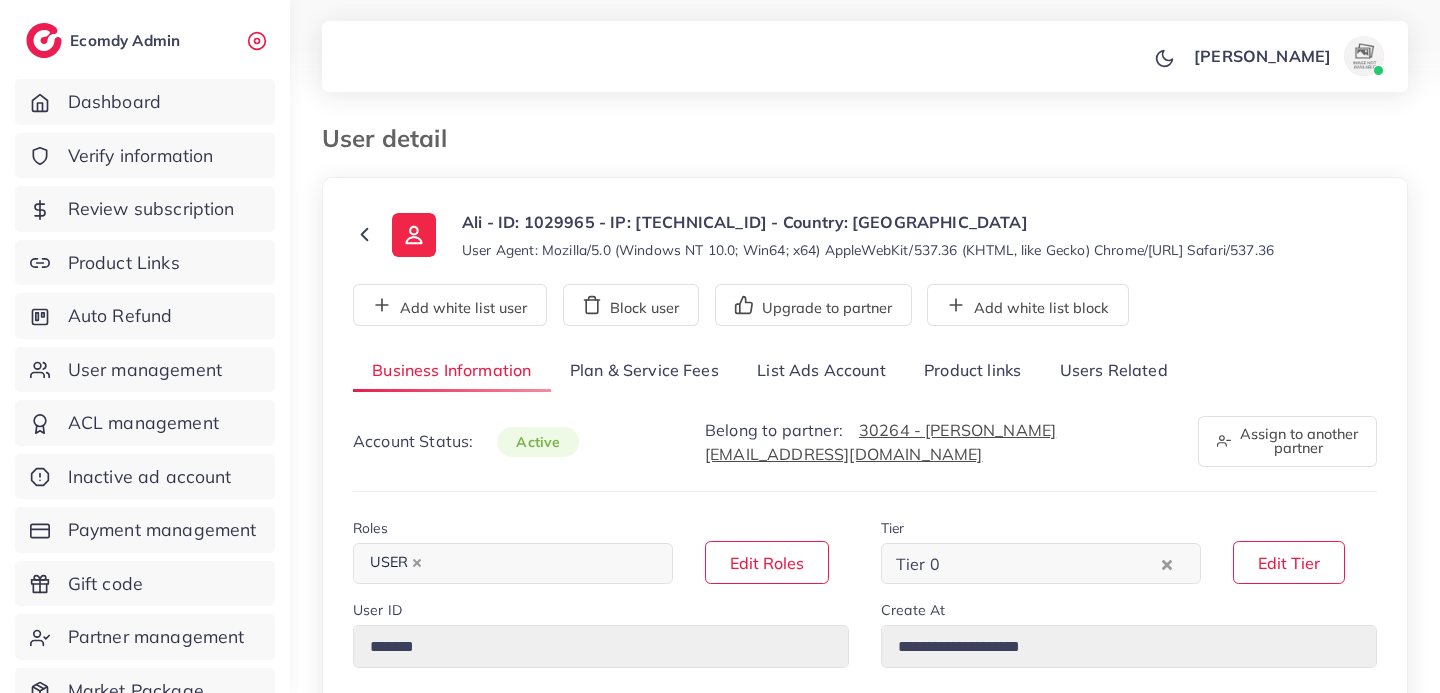 select on "********" 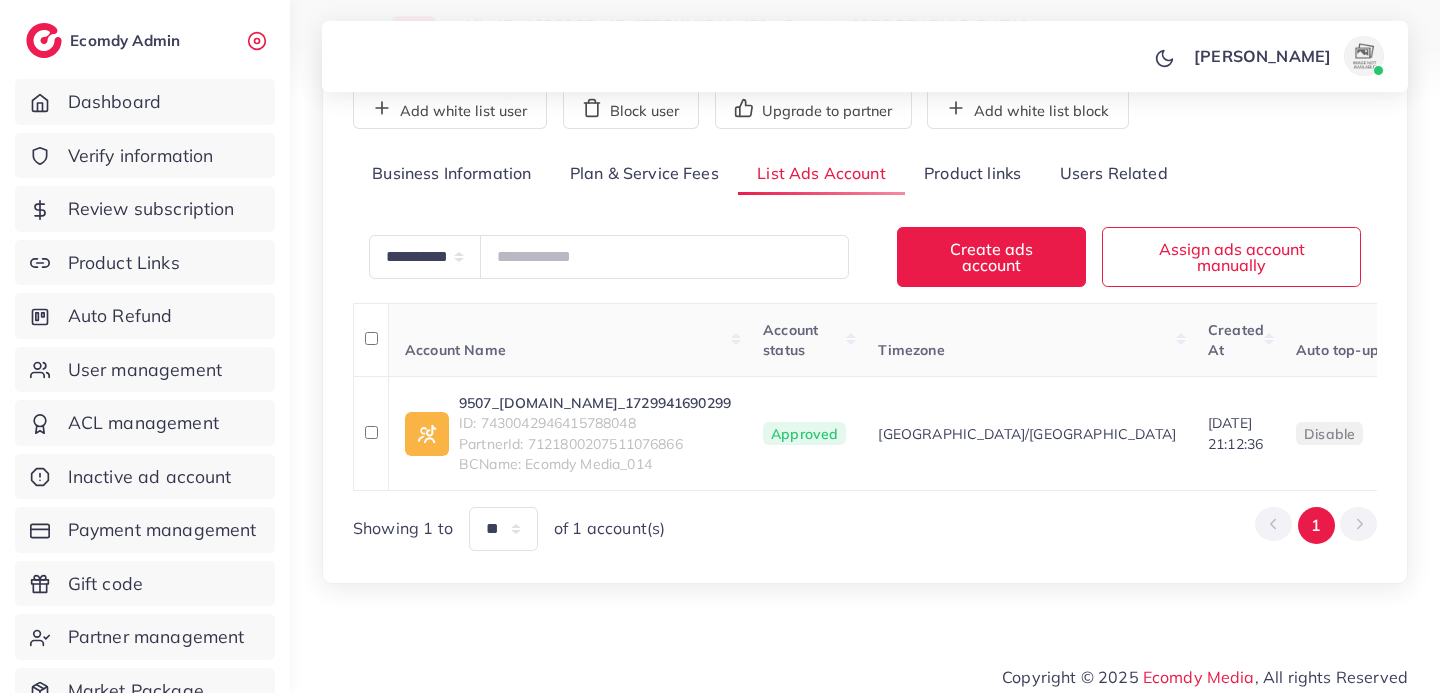 scroll, scrollTop: 184, scrollLeft: 0, axis: vertical 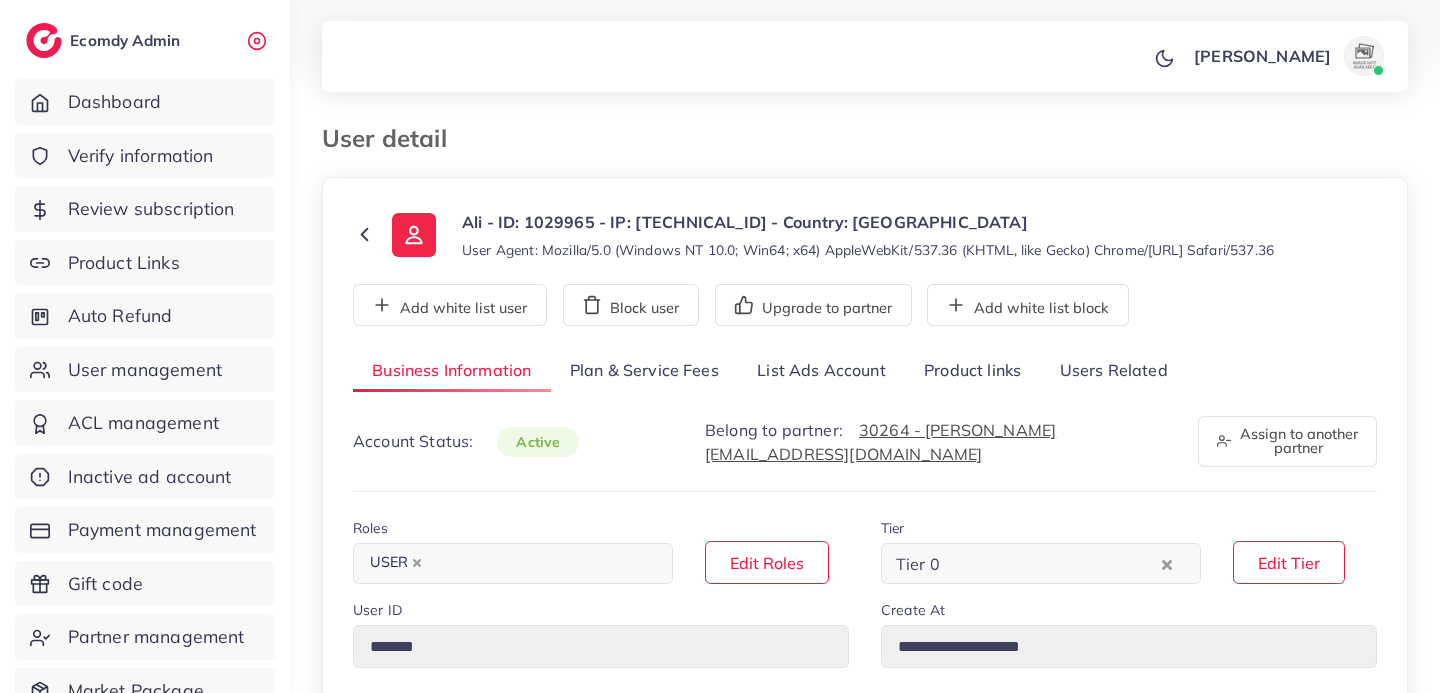 select on "********" 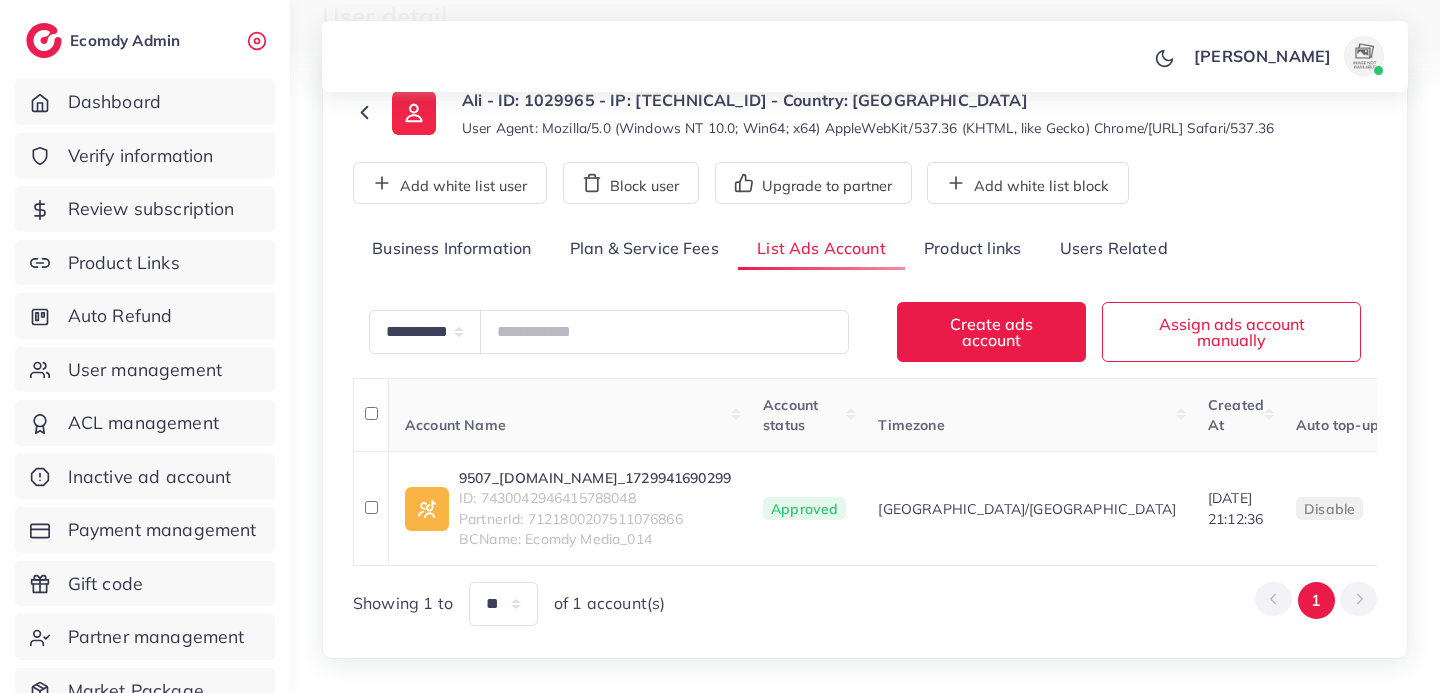 scroll, scrollTop: 205, scrollLeft: 0, axis: vertical 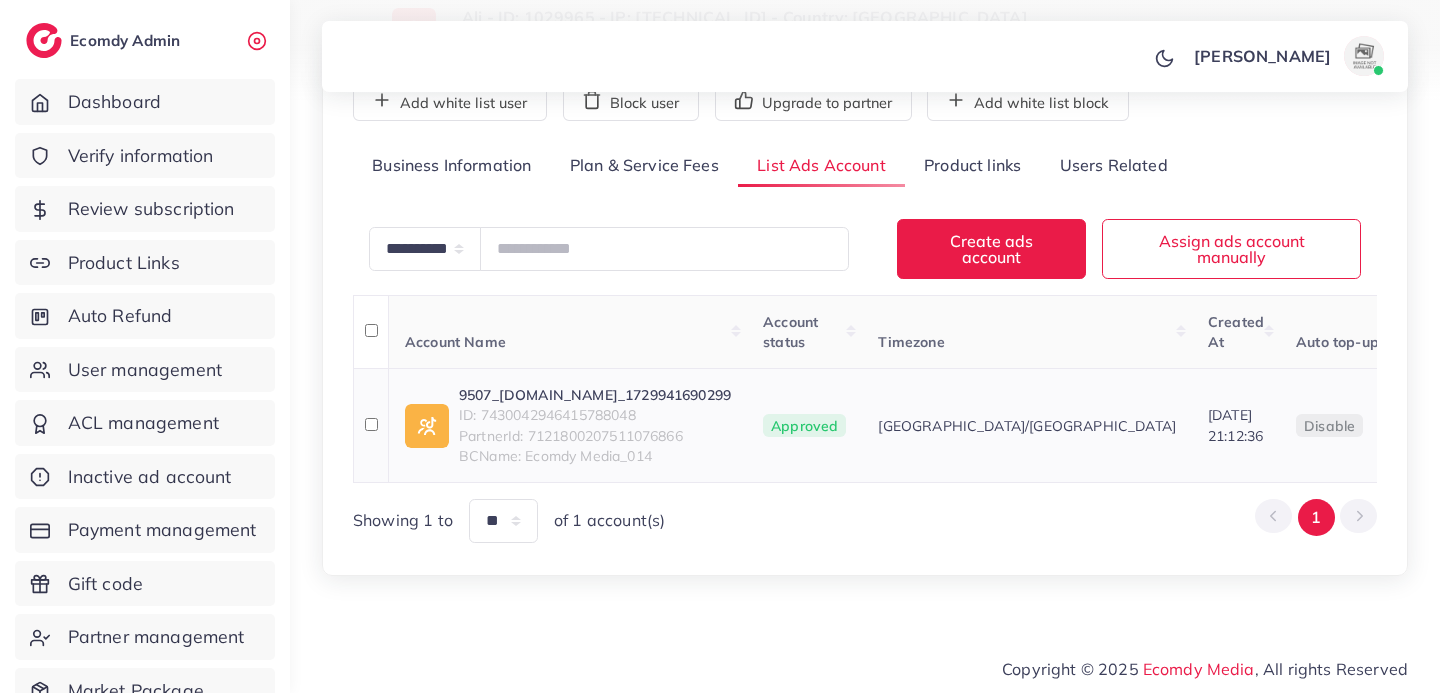click on "9507_Luxecart.pk_1729941690299" at bounding box center (595, 395) 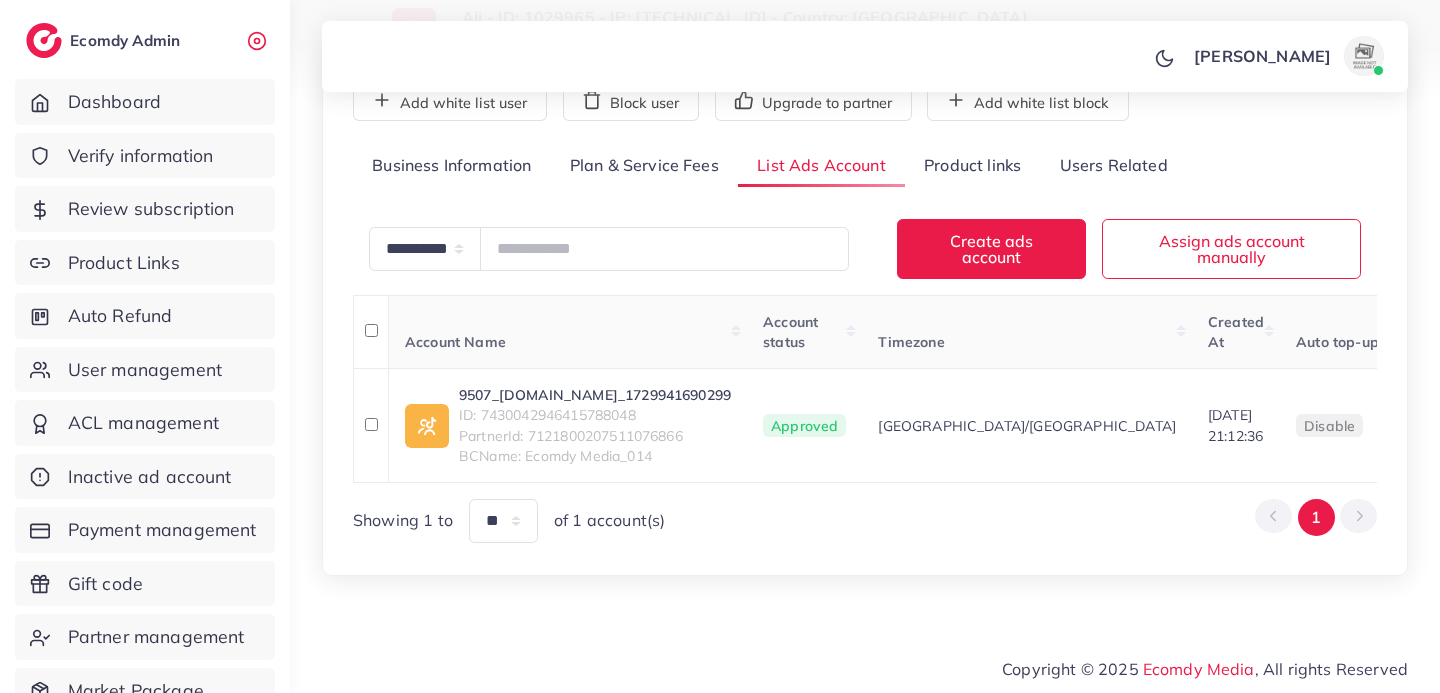 click on "Plan & Service Fees" at bounding box center (644, 166) 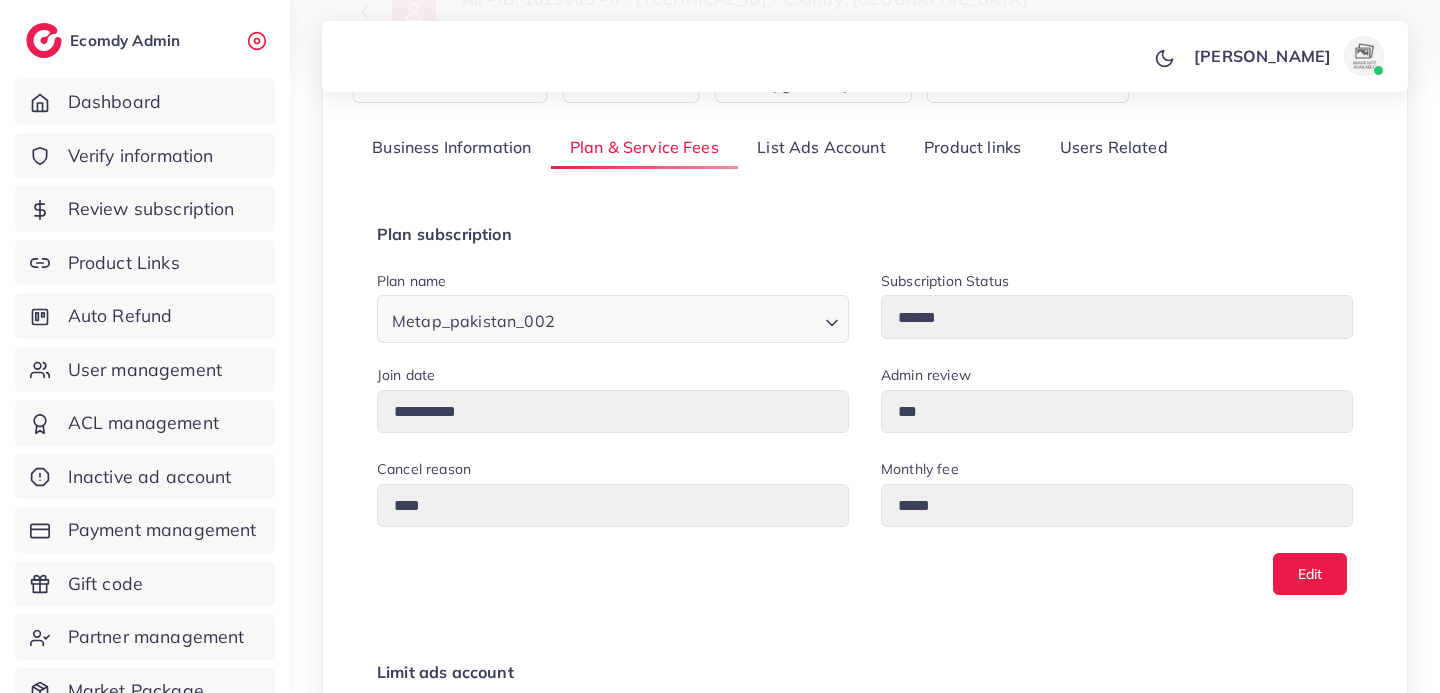 scroll, scrollTop: 0, scrollLeft: 0, axis: both 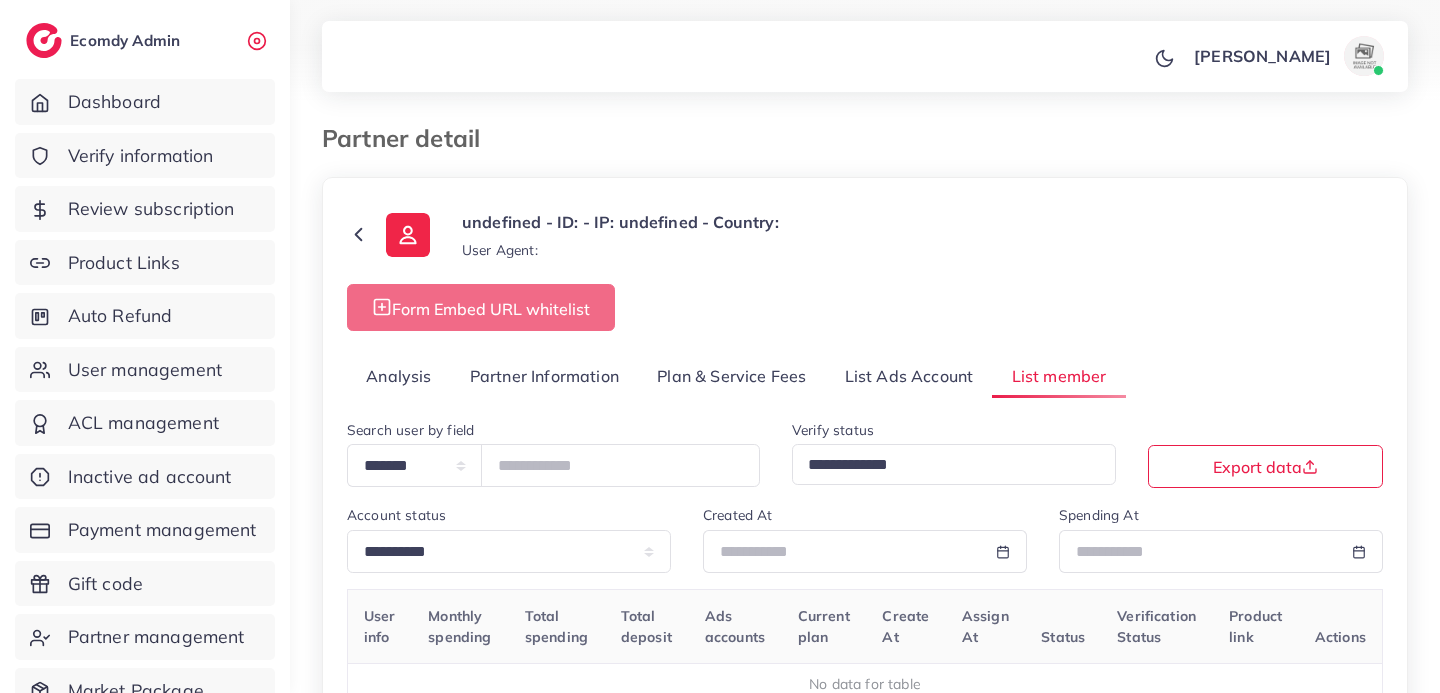select on "*" 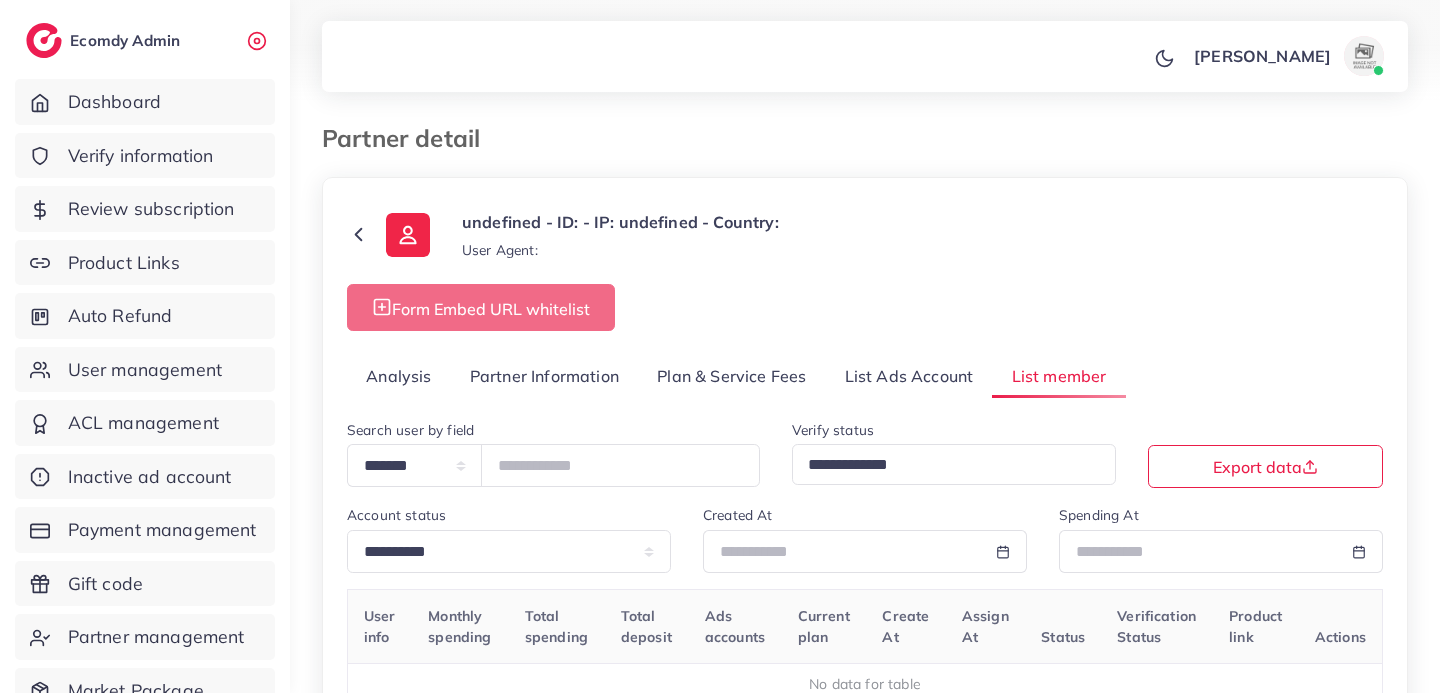 scroll, scrollTop: 0, scrollLeft: 0, axis: both 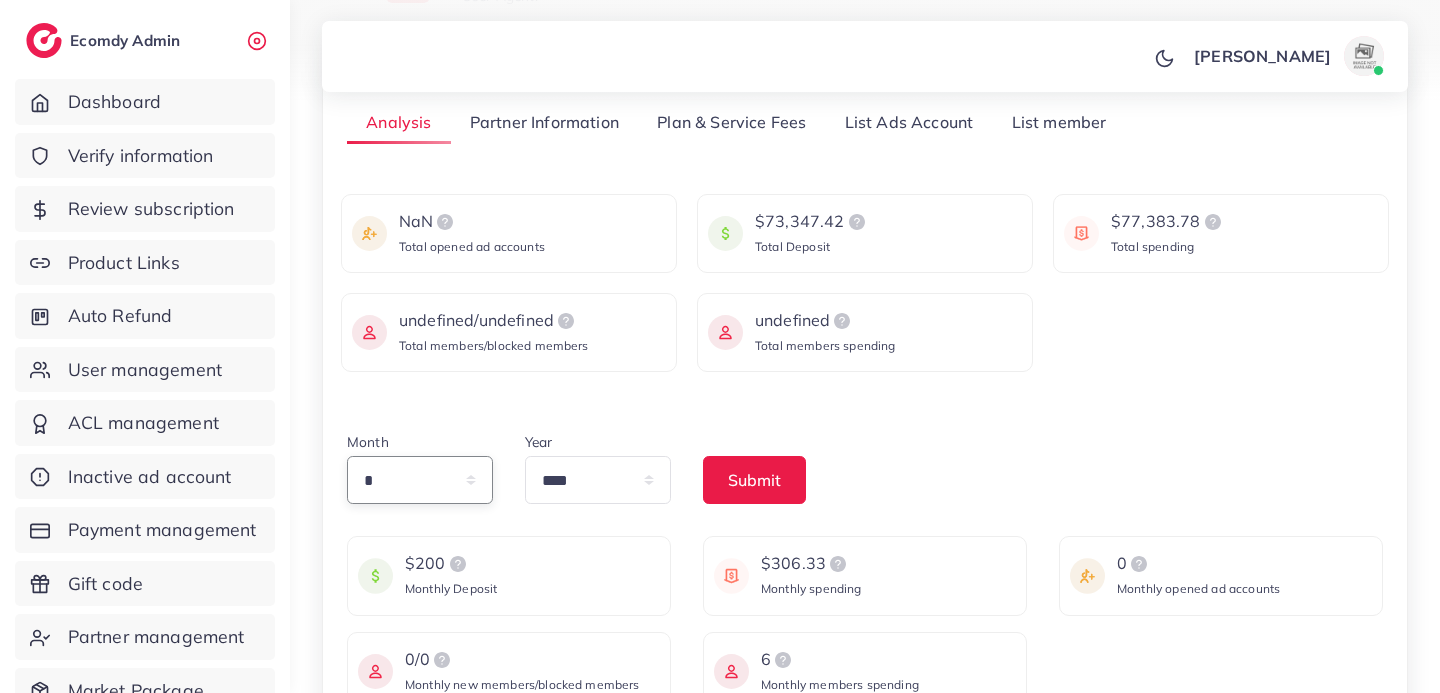 click on "* * * * * * * * * ** ** **" at bounding box center [420, 480] 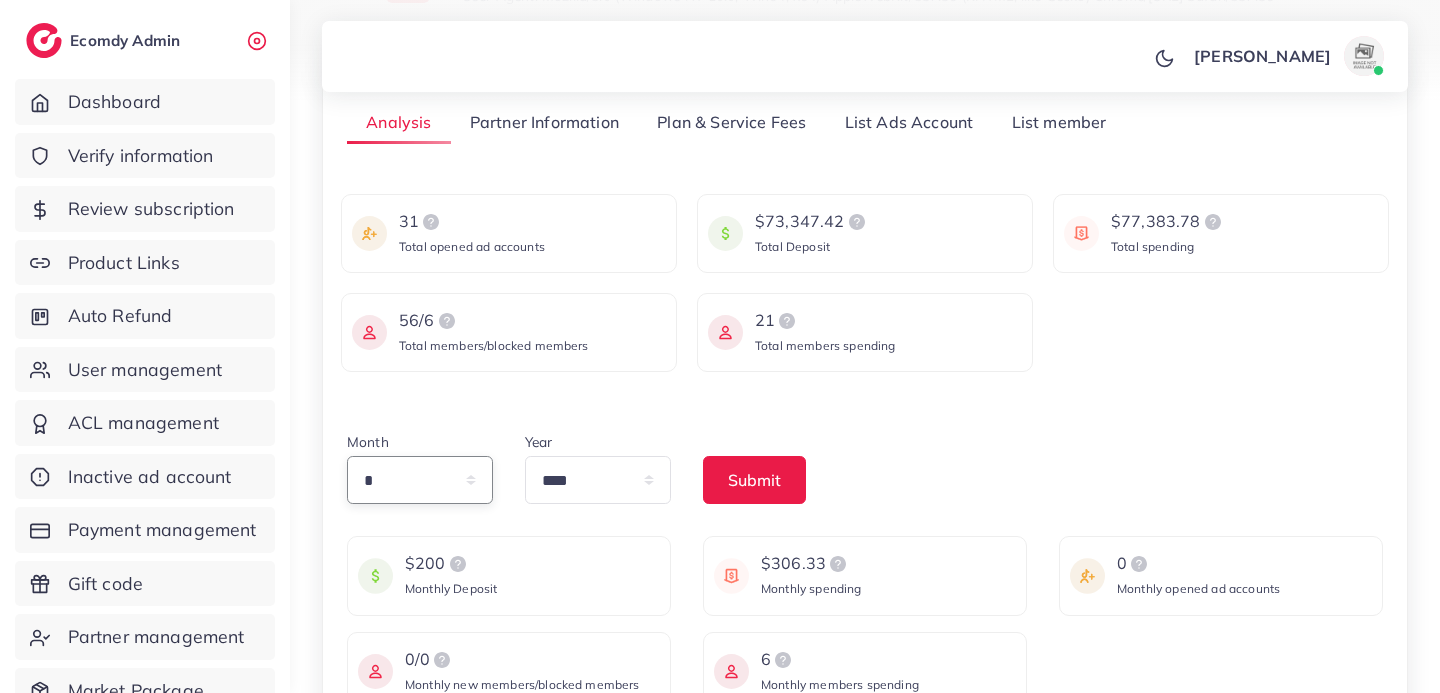 select on "*" 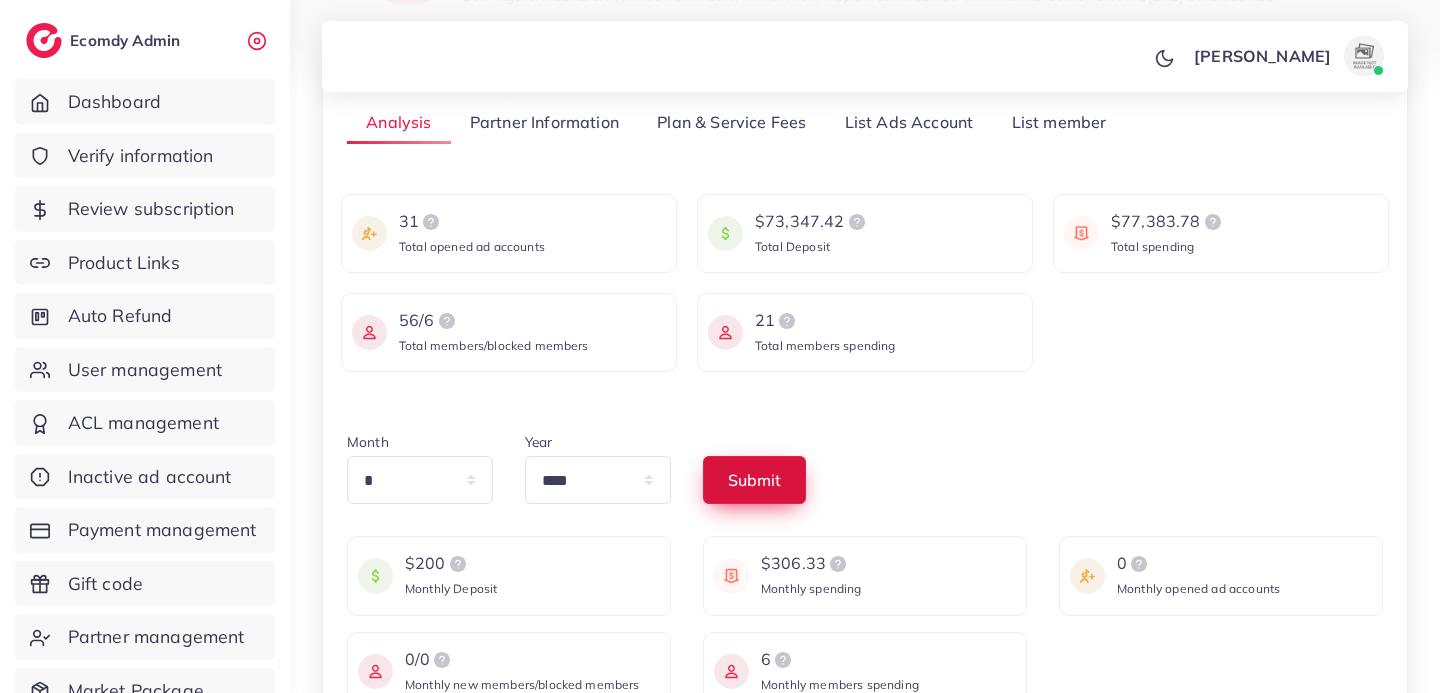 click on "Submit" at bounding box center [754, 480] 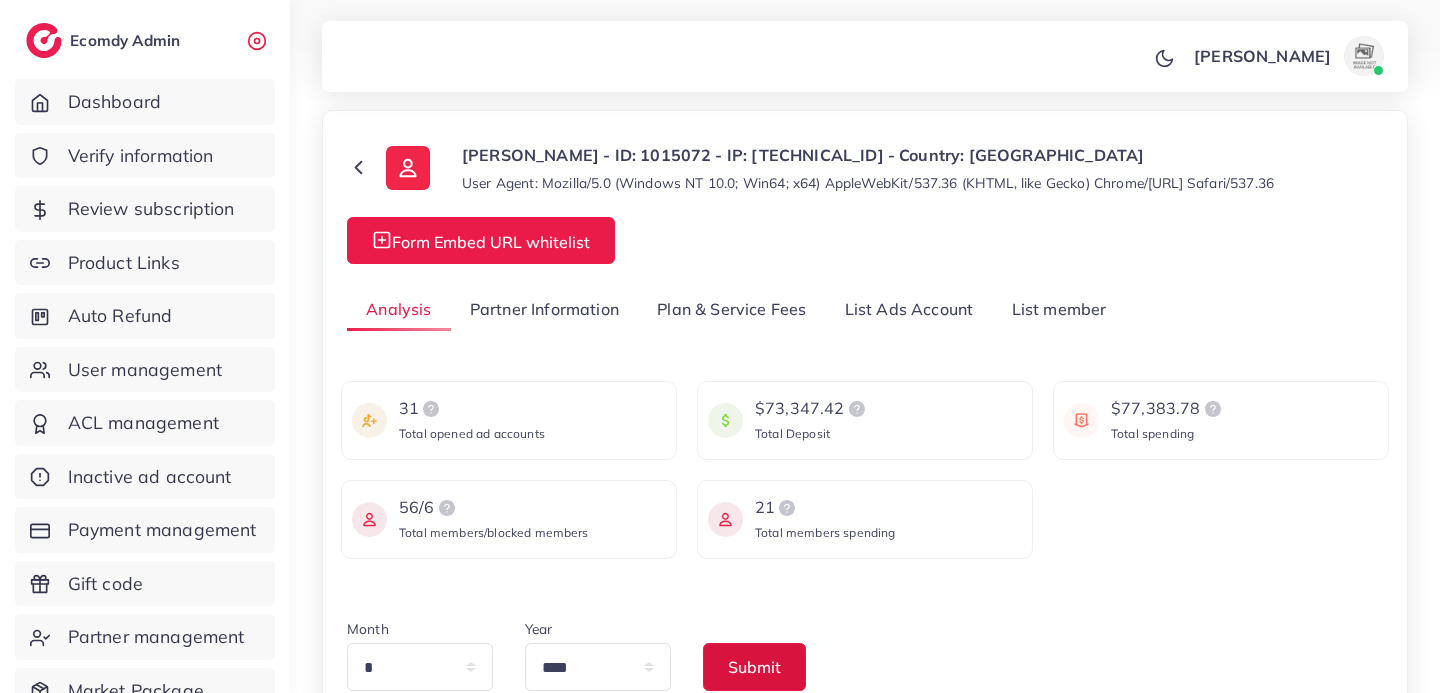 scroll, scrollTop: 66, scrollLeft: 0, axis: vertical 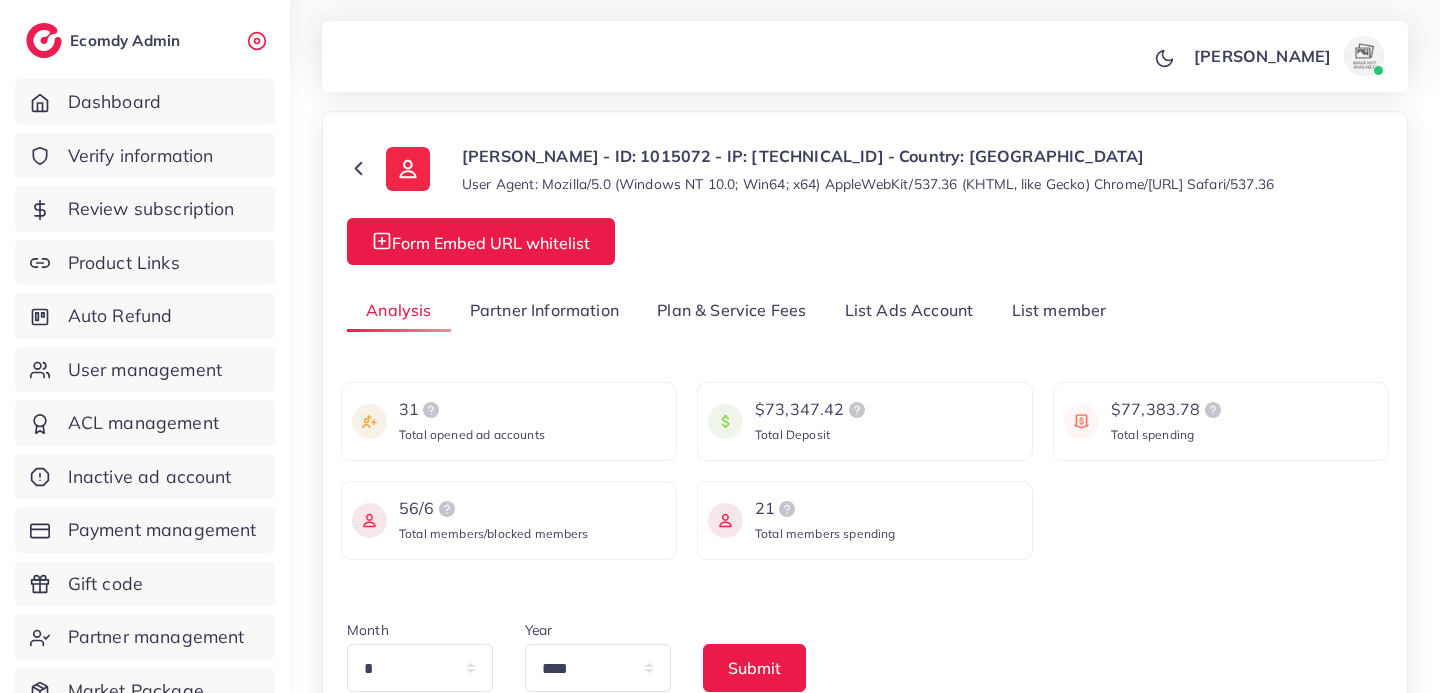click on "List Ads Account" at bounding box center (909, 310) 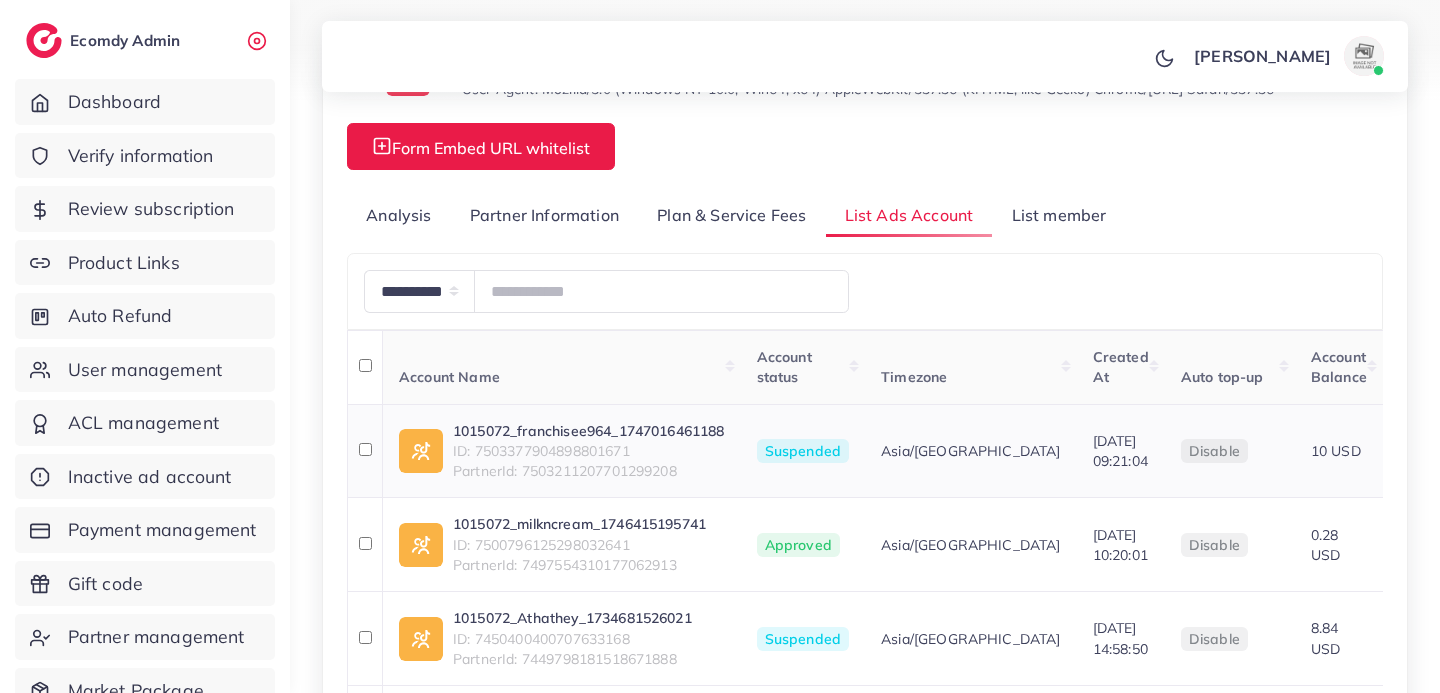 scroll, scrollTop: 0, scrollLeft: 0, axis: both 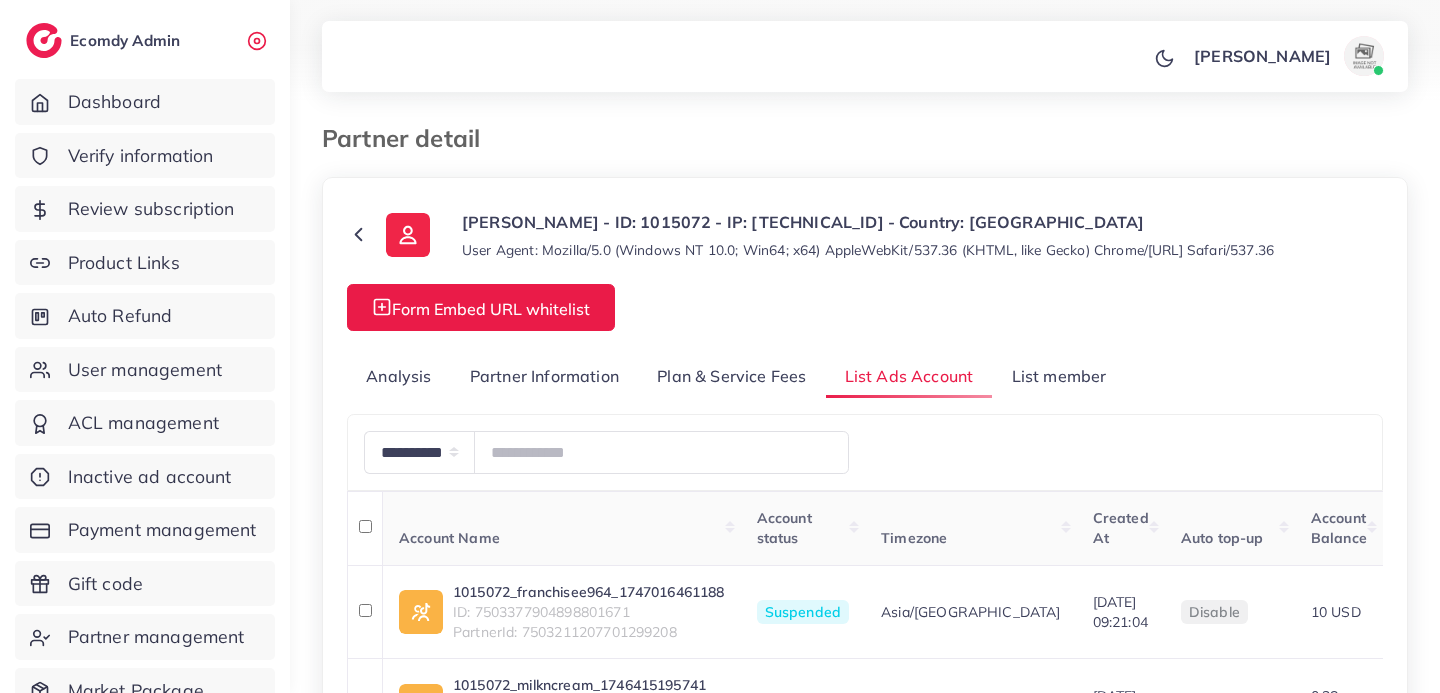 click on "Analysis" at bounding box center (399, 376) 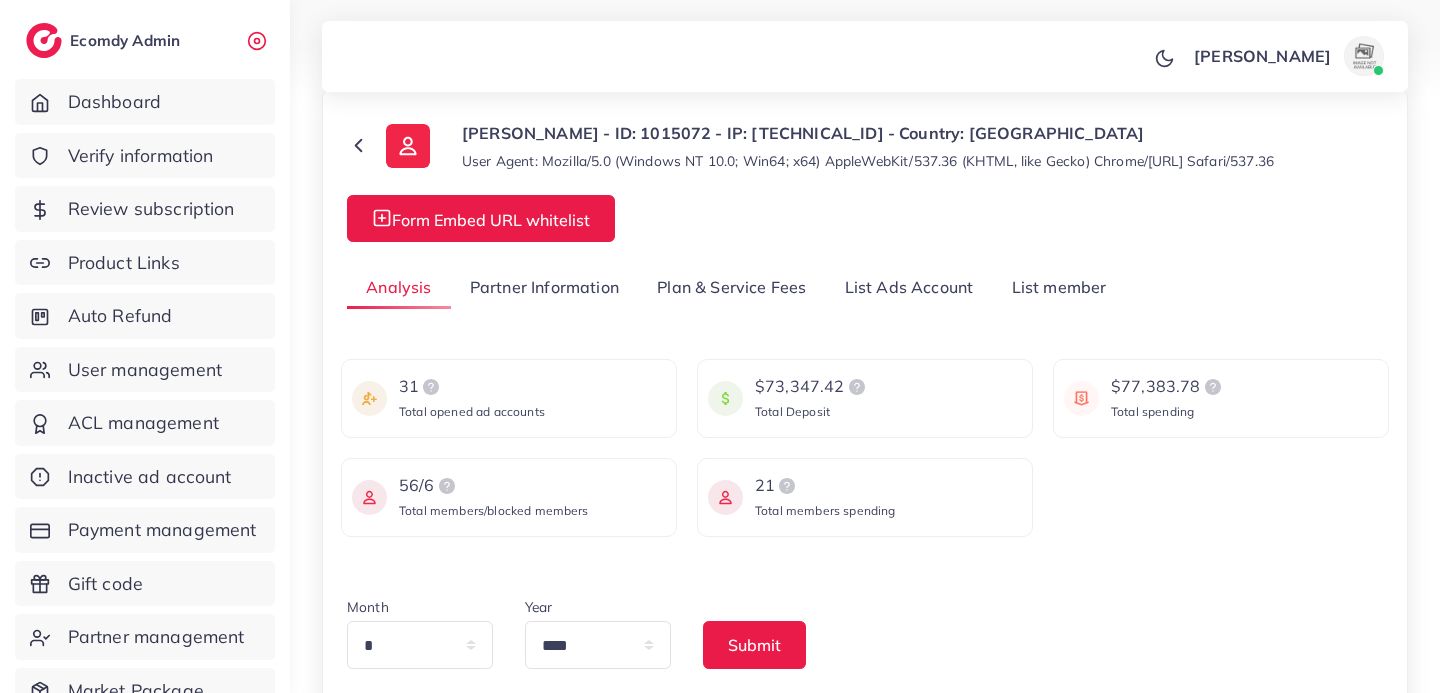 scroll, scrollTop: 0, scrollLeft: 0, axis: both 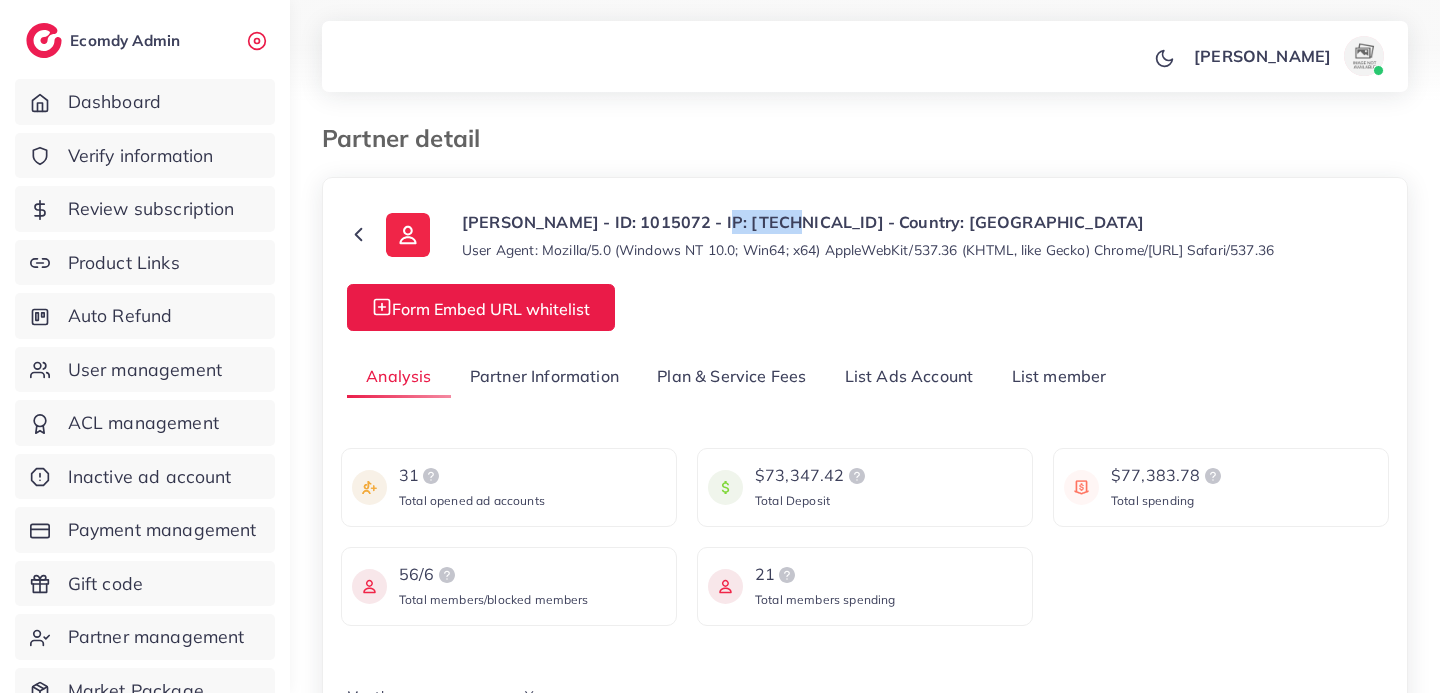 drag, startPoint x: 691, startPoint y: 218, endPoint x: 766, endPoint y: 223, distance: 75.16648 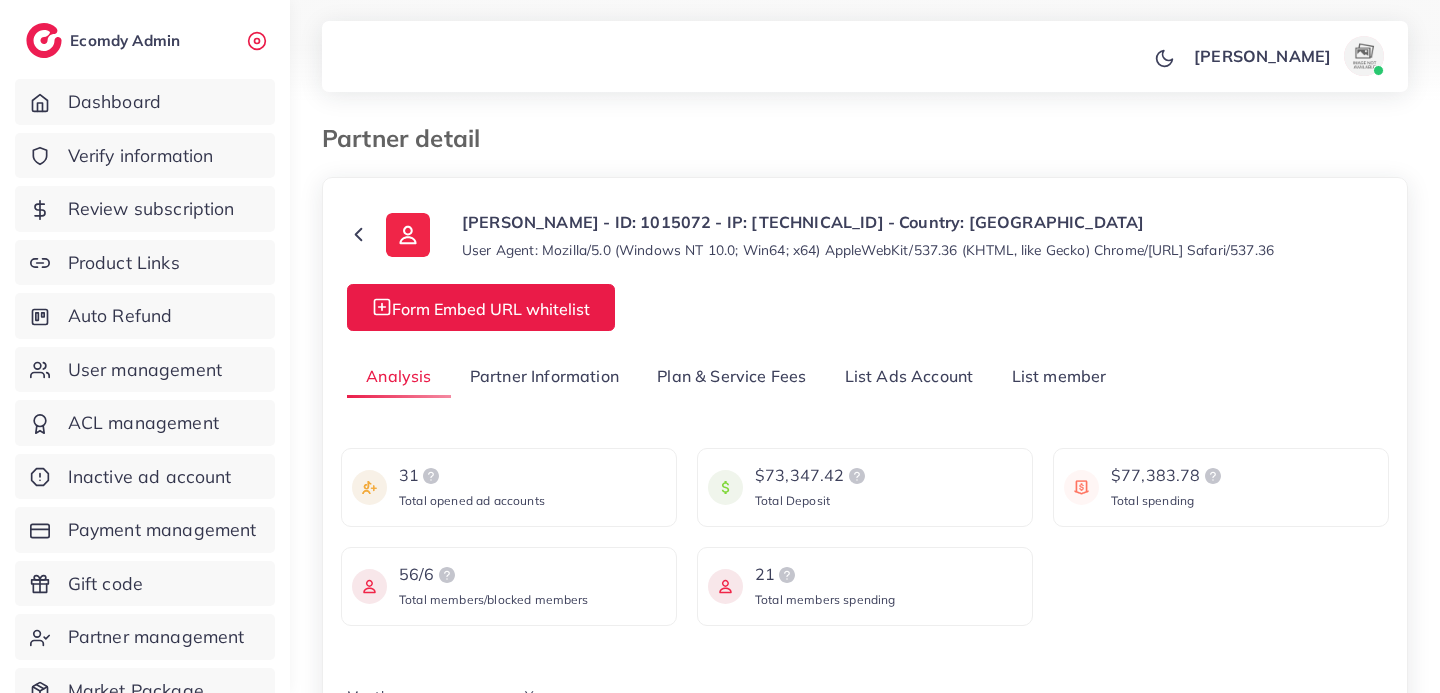 click on "saif hassan alhassnawi - ID: 1015072 - IP: 151.236.165.115 - Country: Iraq" at bounding box center (868, 222) 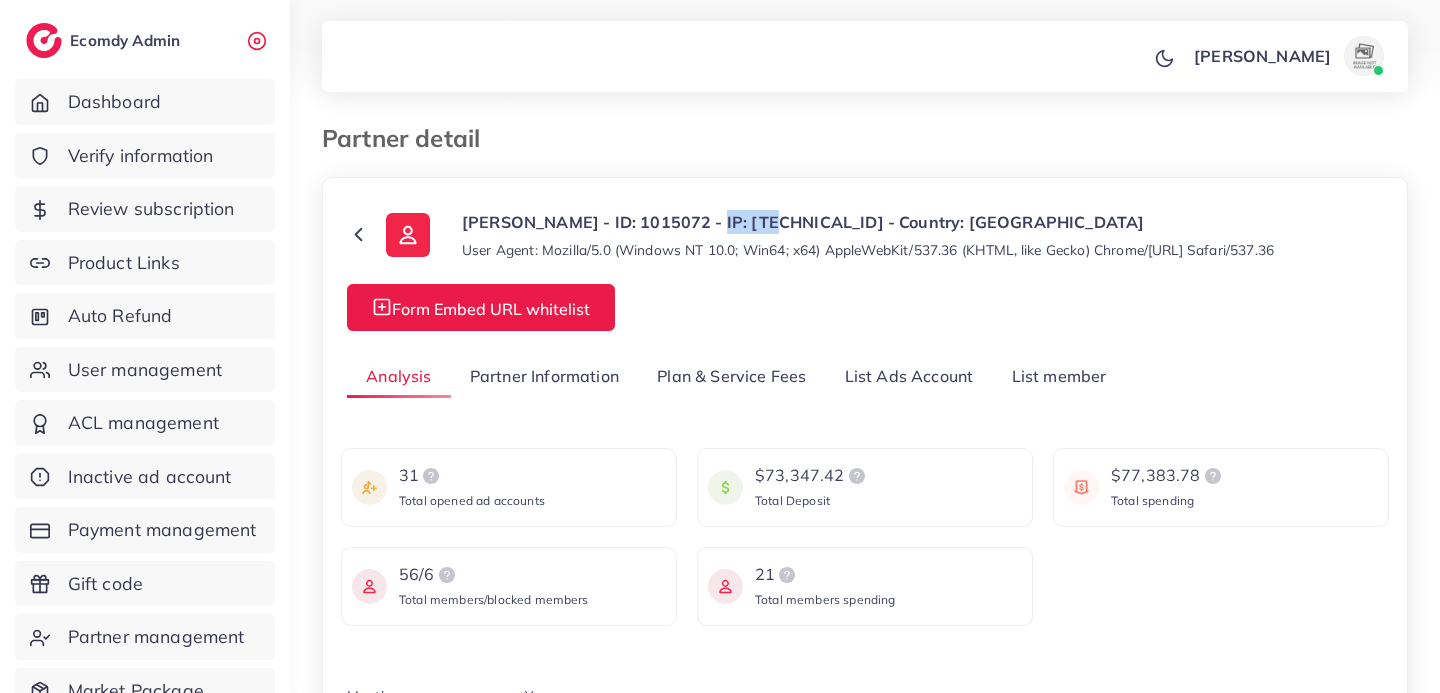 drag, startPoint x: 689, startPoint y: 223, endPoint x: 752, endPoint y: 225, distance: 63.03174 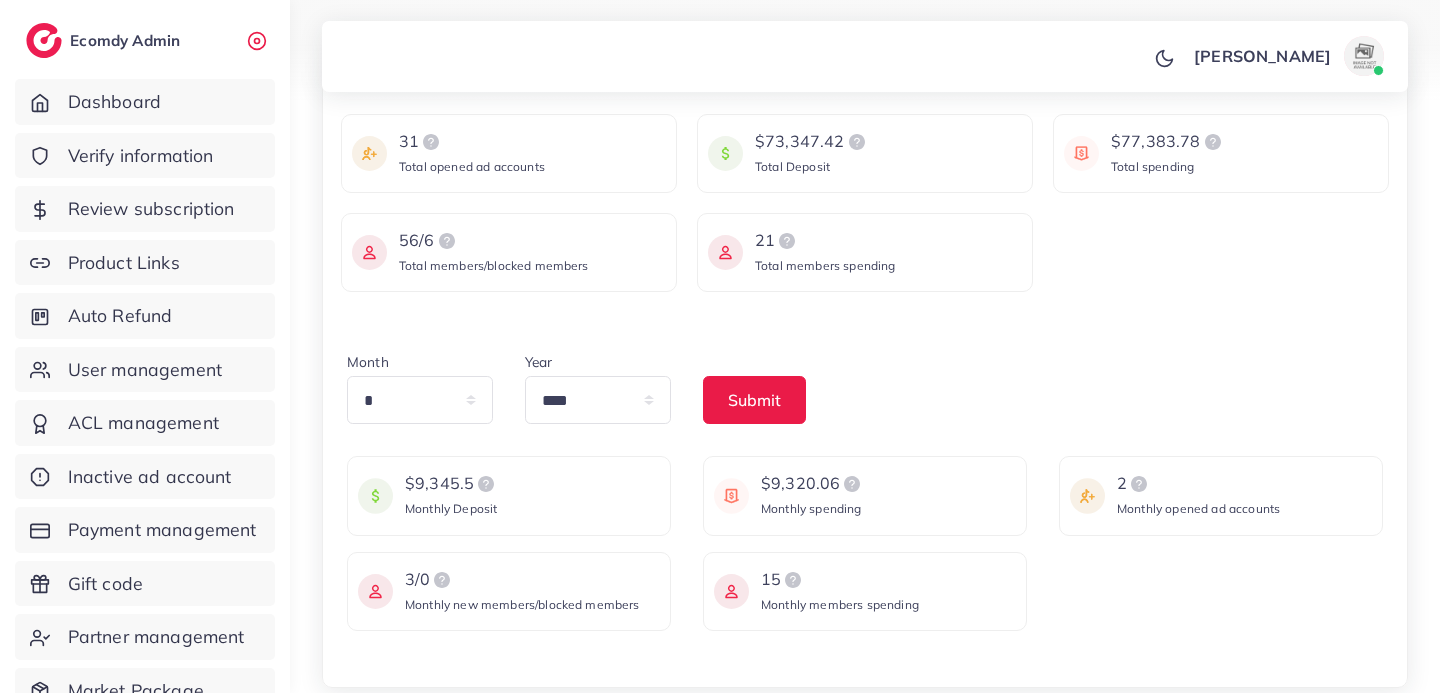 scroll, scrollTop: 0, scrollLeft: 0, axis: both 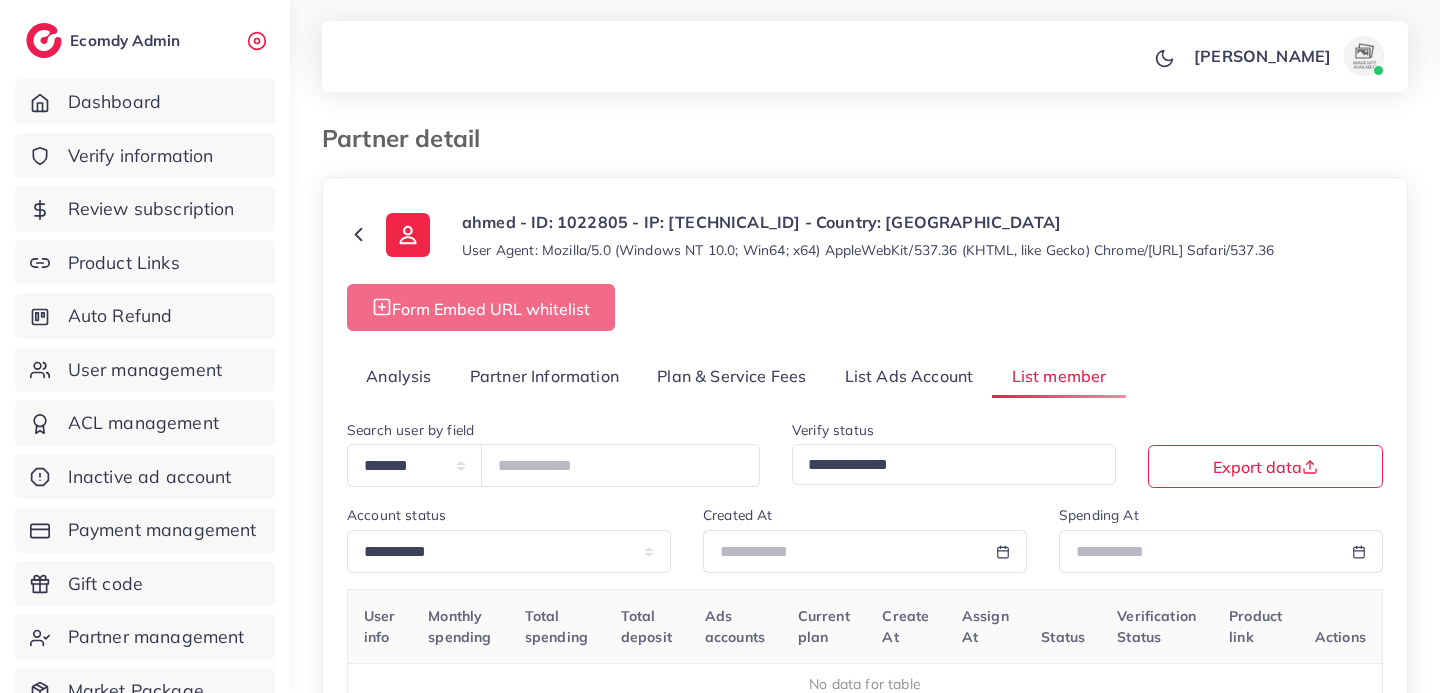 select on "**" 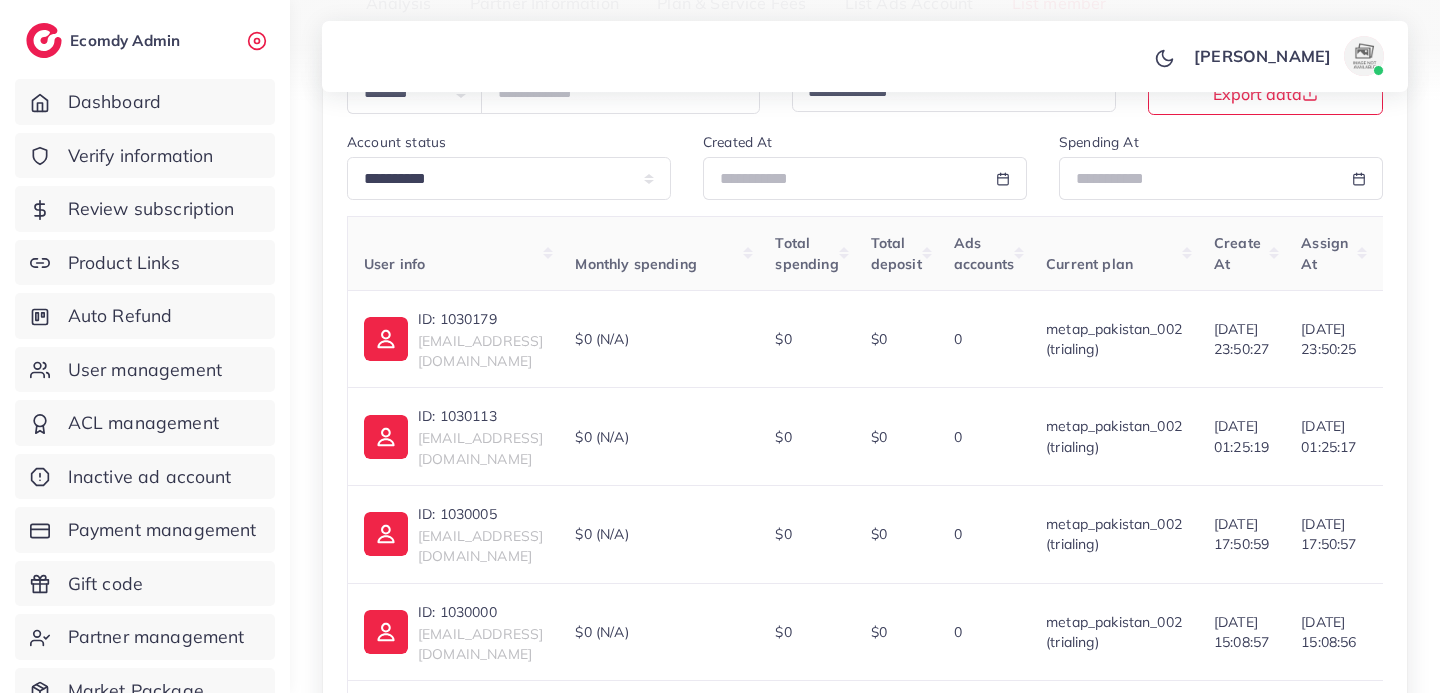scroll, scrollTop: 372, scrollLeft: 0, axis: vertical 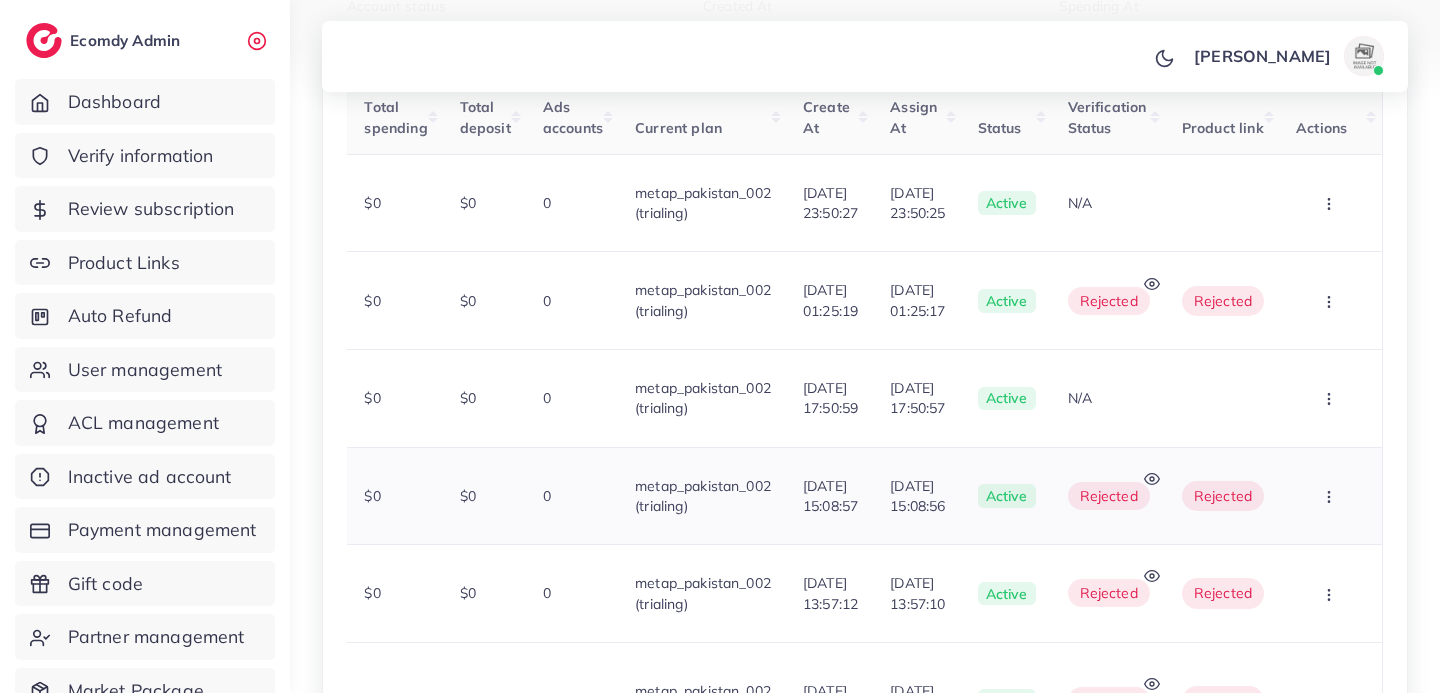 click 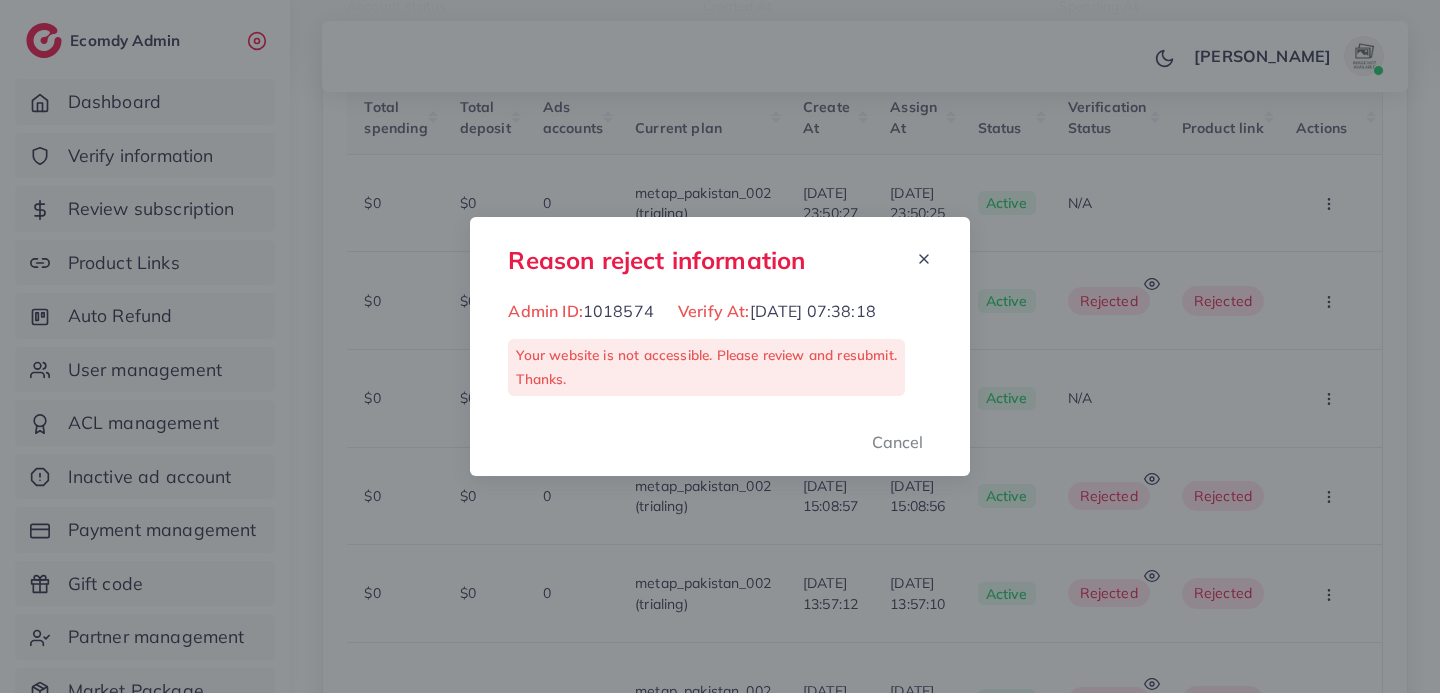 click 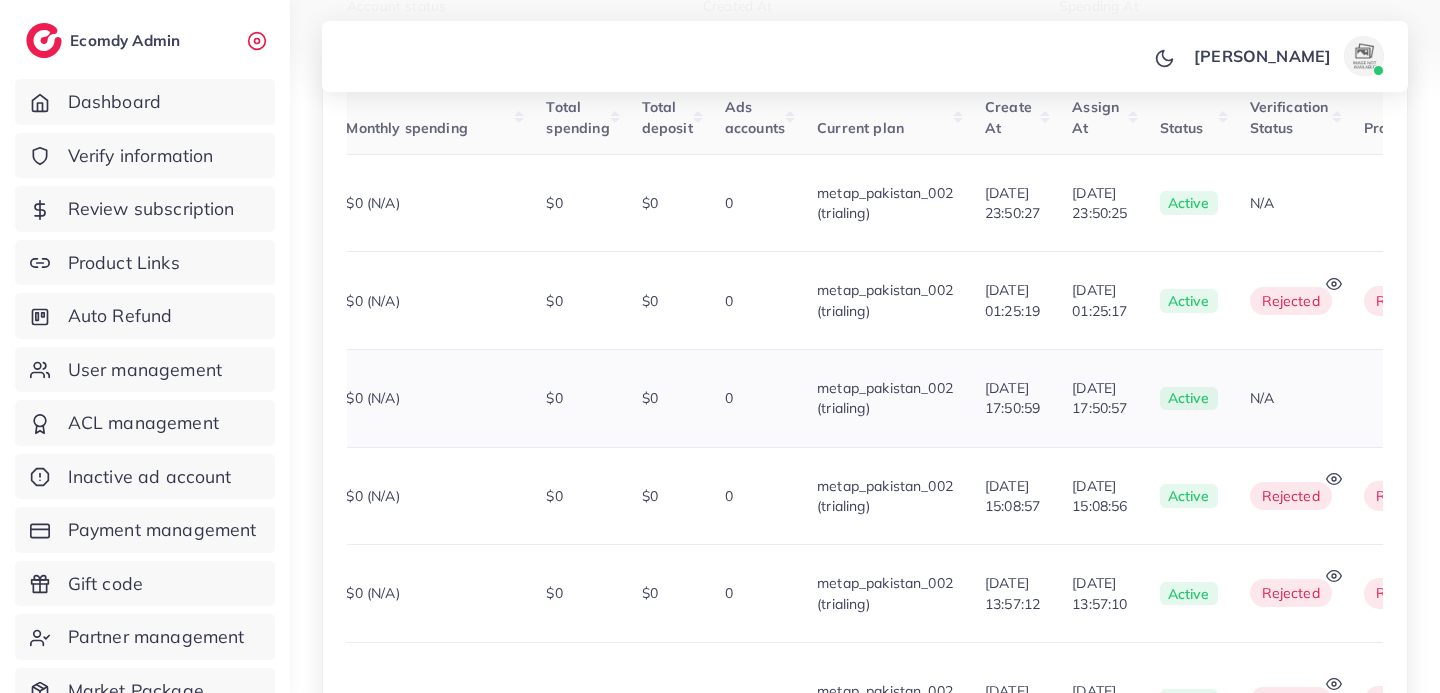 scroll, scrollTop: 0, scrollLeft: 0, axis: both 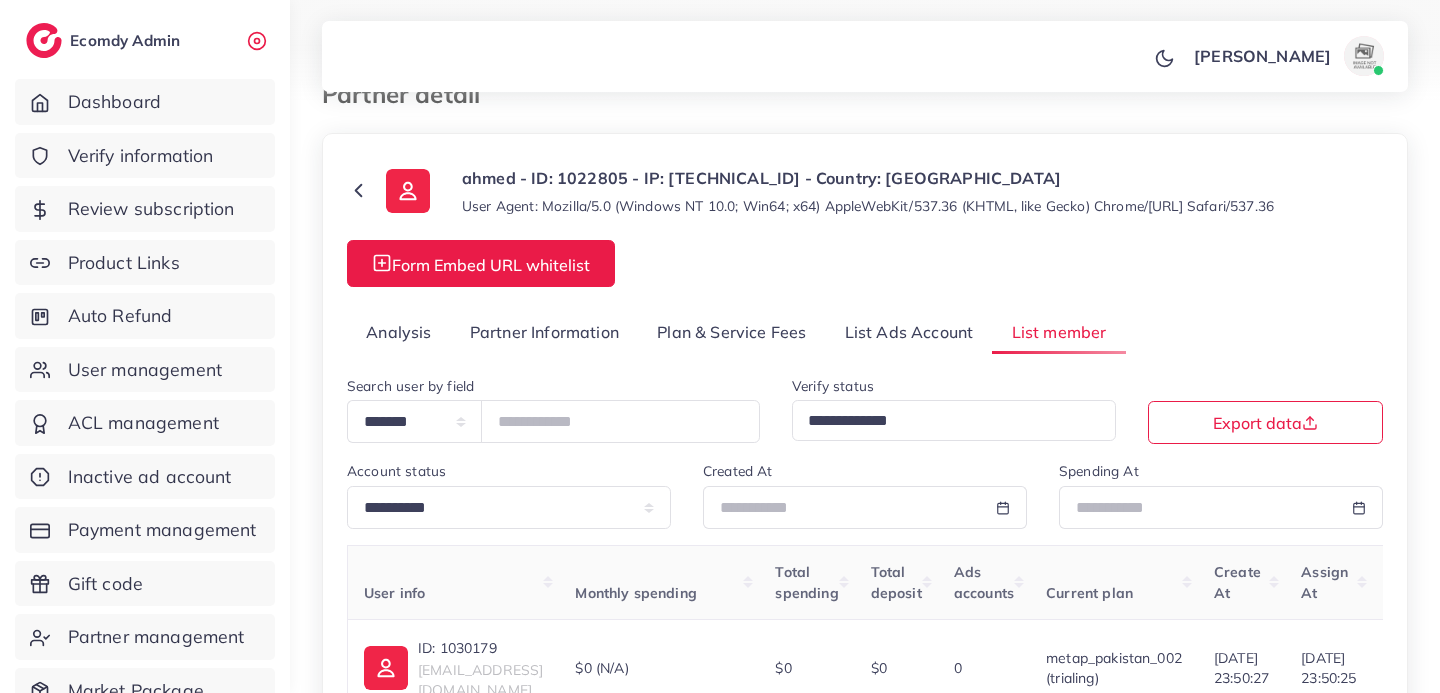 click on "Analysis" at bounding box center [399, 332] 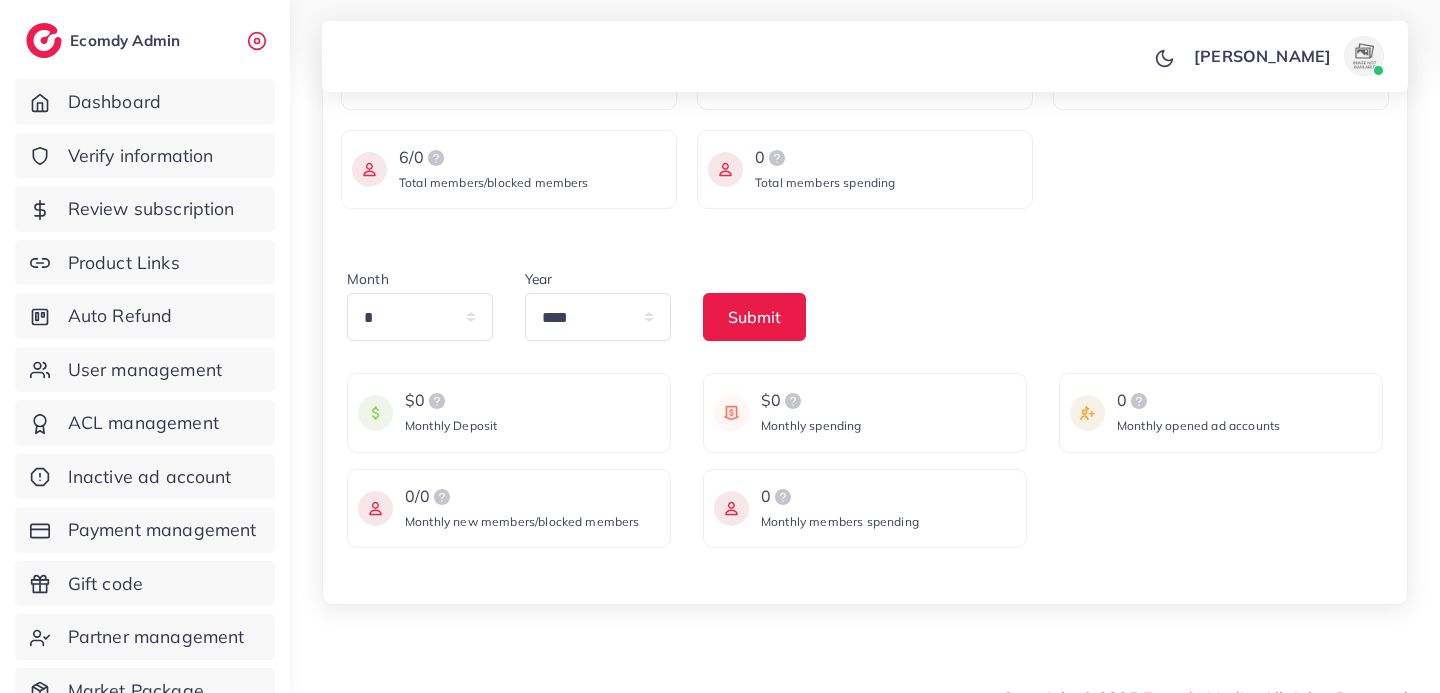 scroll, scrollTop: 447, scrollLeft: 0, axis: vertical 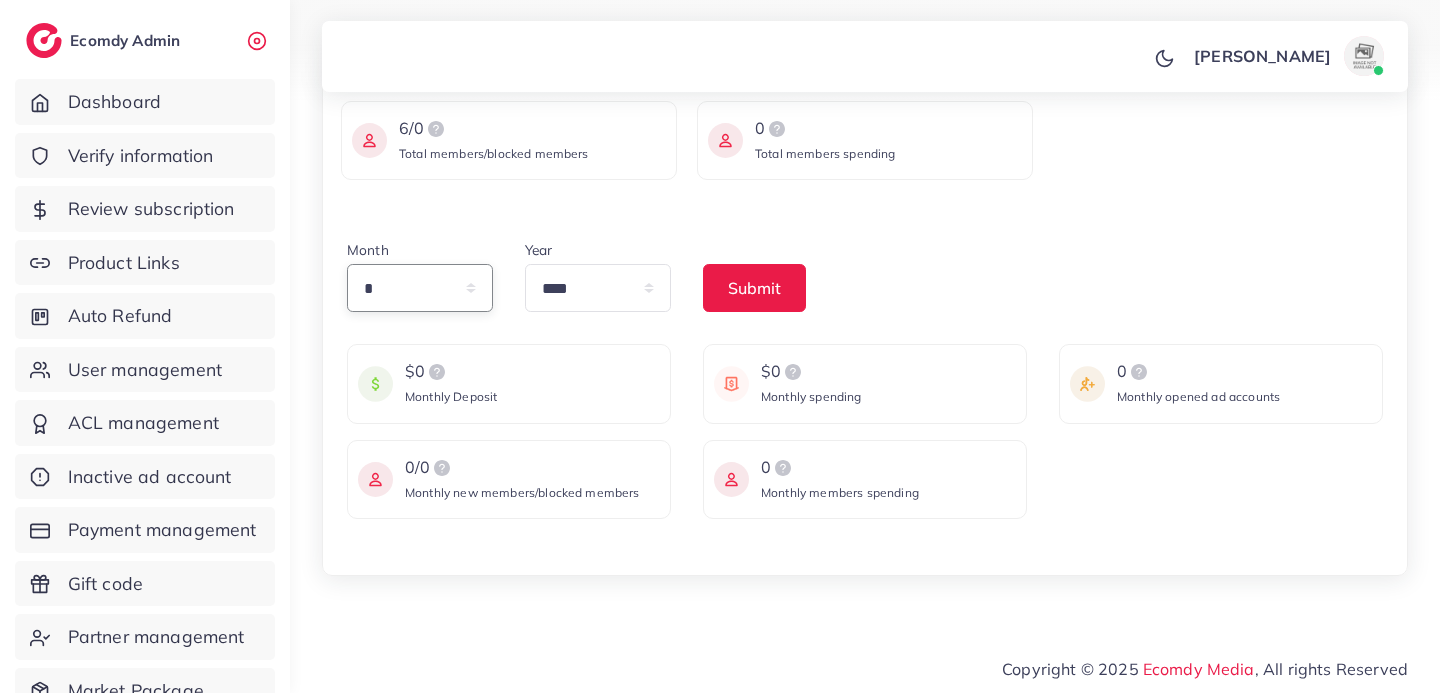 click on "* * * * * * * * * ** ** **" at bounding box center (420, 288) 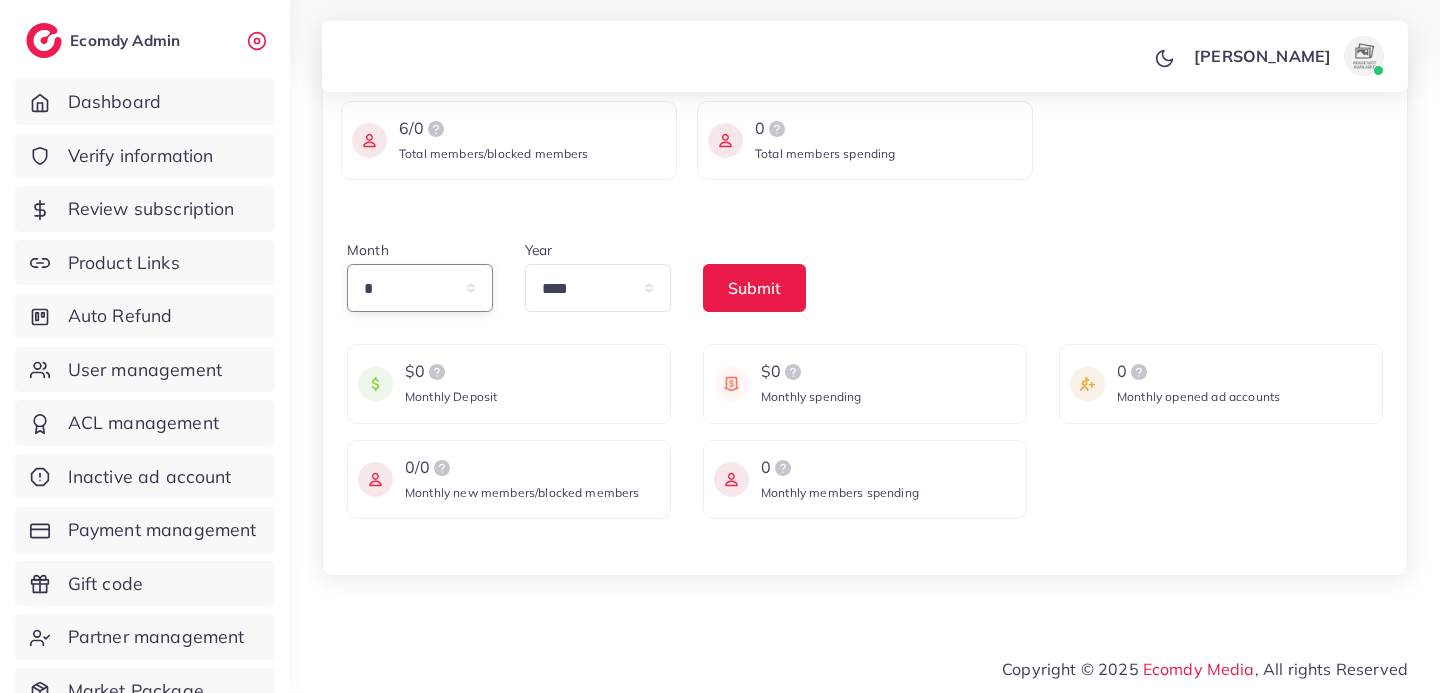 select on "*" 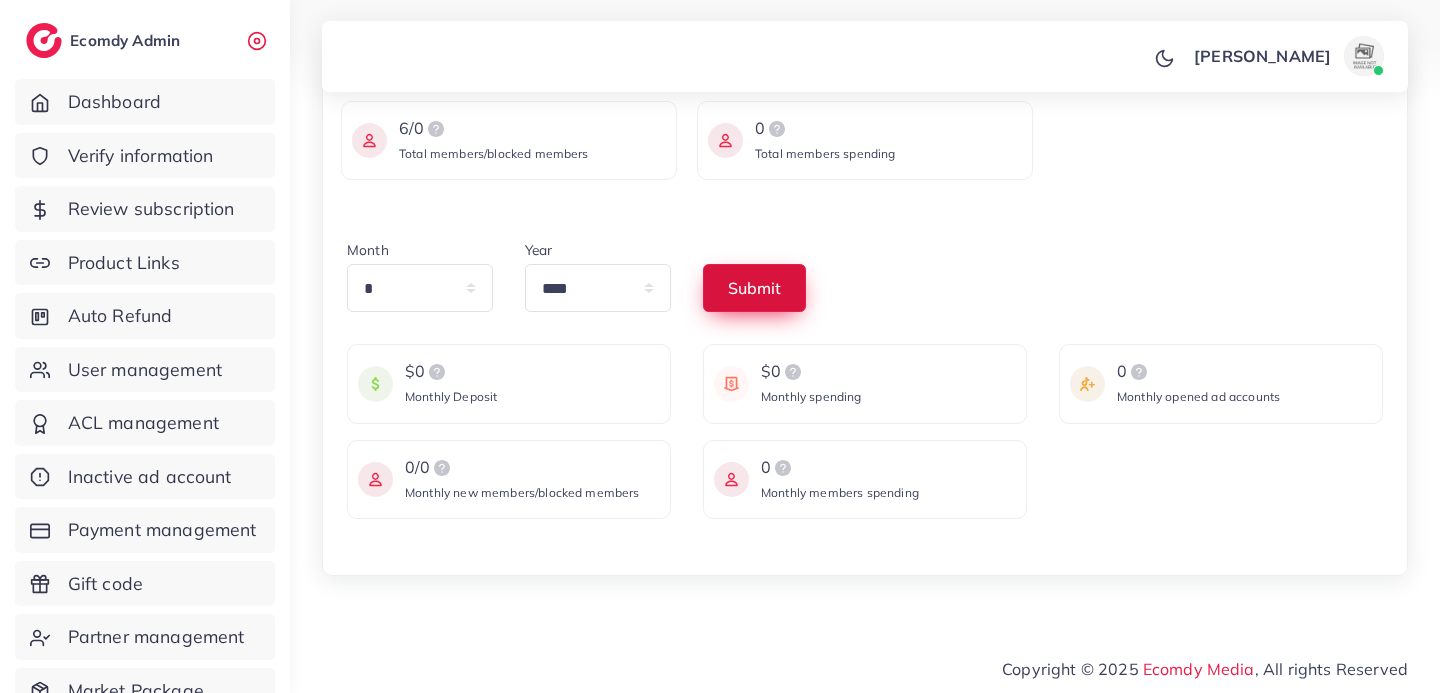 click on "Submit" at bounding box center [754, 288] 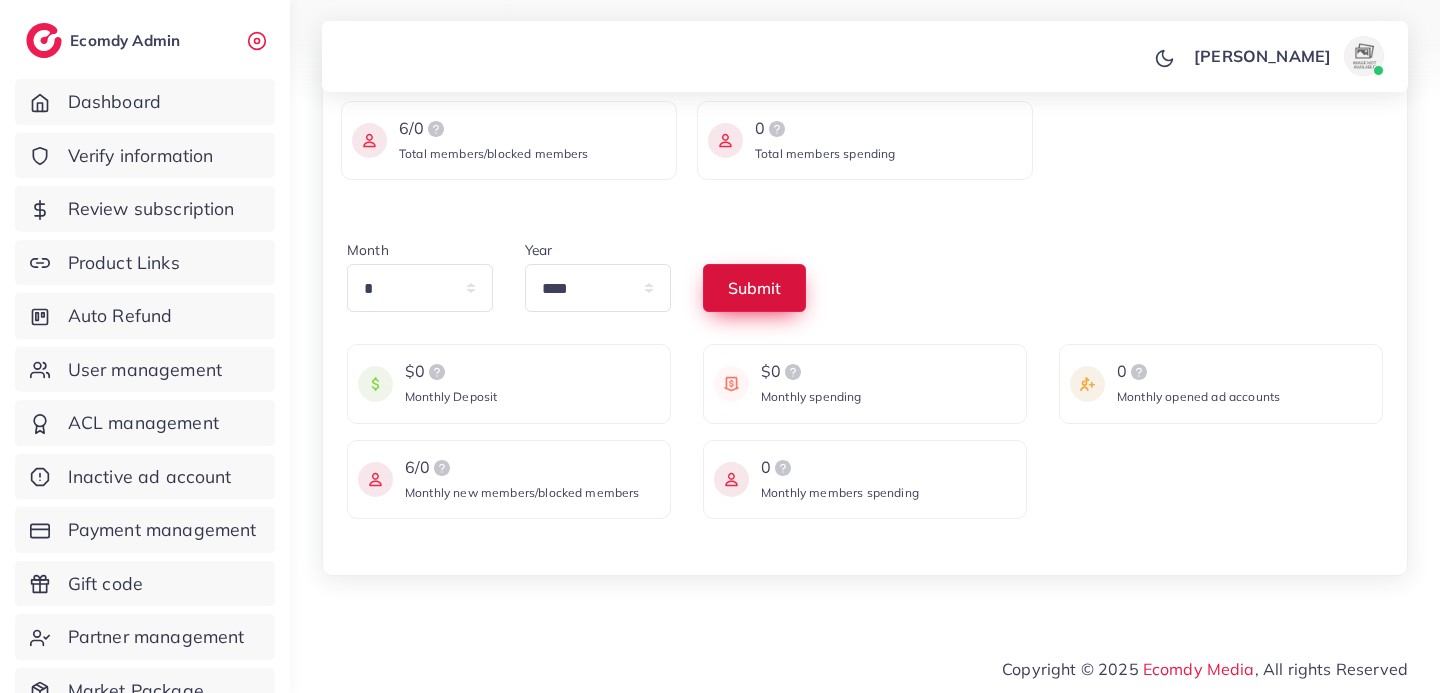 click on "Submit" at bounding box center (754, 288) 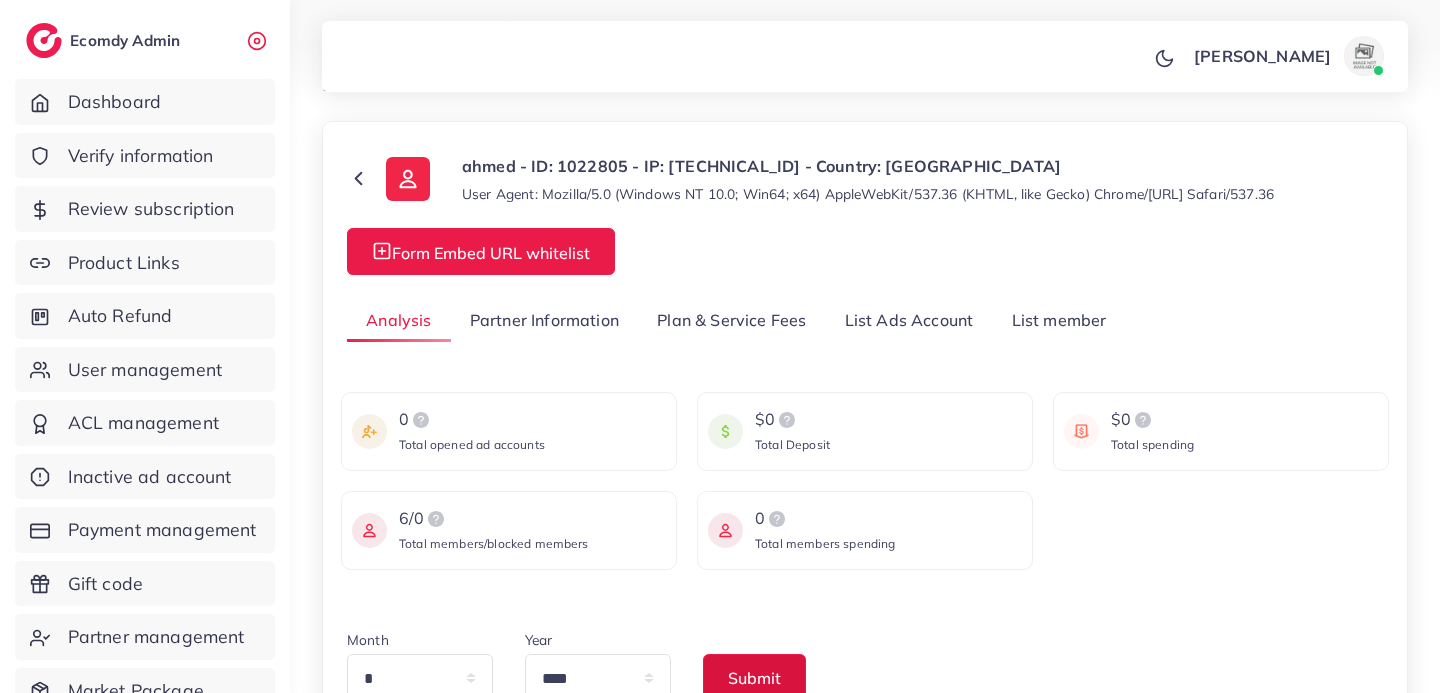 scroll, scrollTop: 0, scrollLeft: 0, axis: both 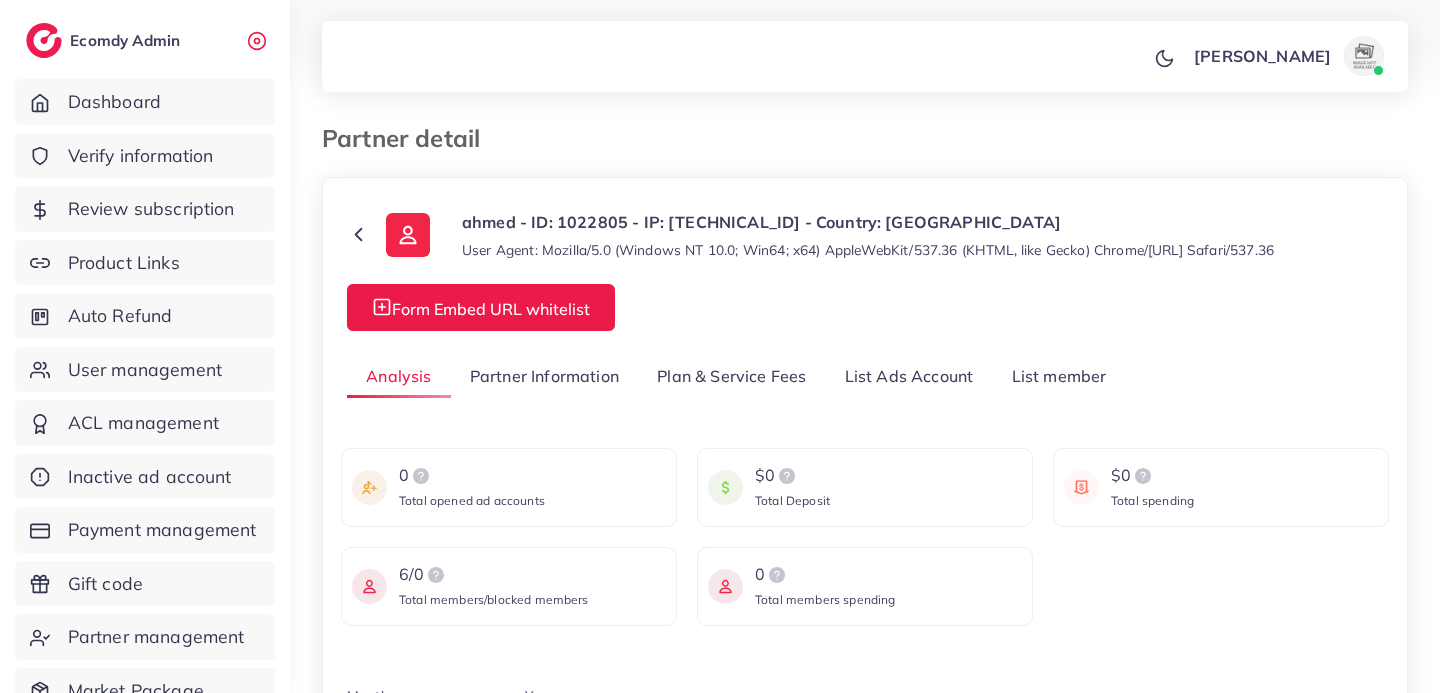 click on "List Ads Account" at bounding box center [909, 376] 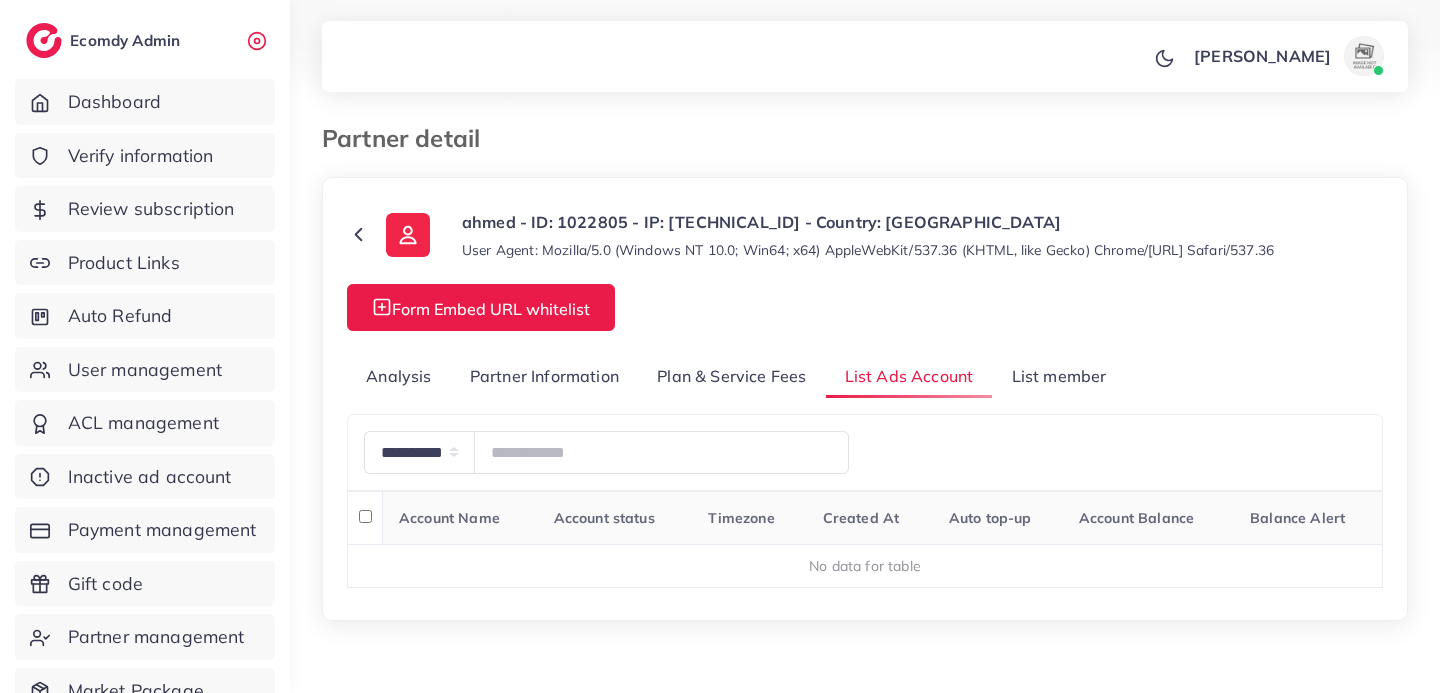 click on "Plan & Service Fees" at bounding box center [731, 376] 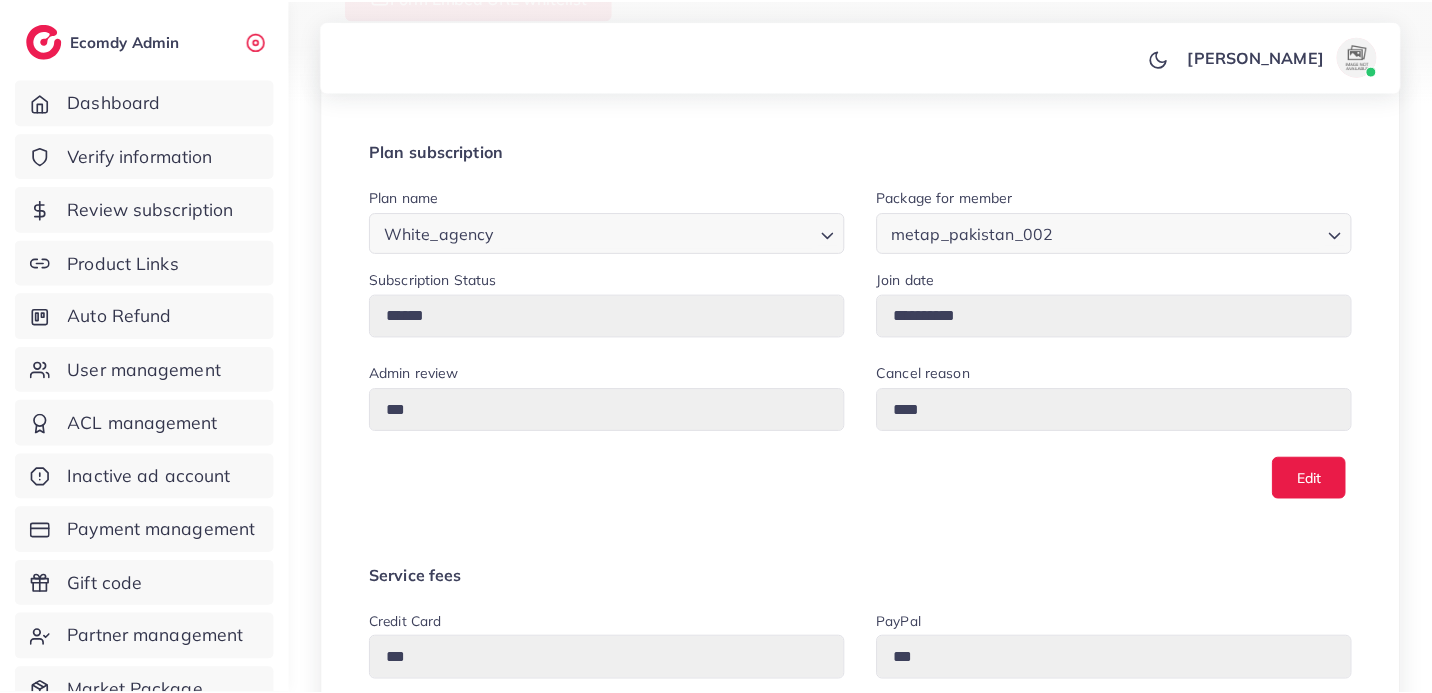 scroll, scrollTop: 0, scrollLeft: 0, axis: both 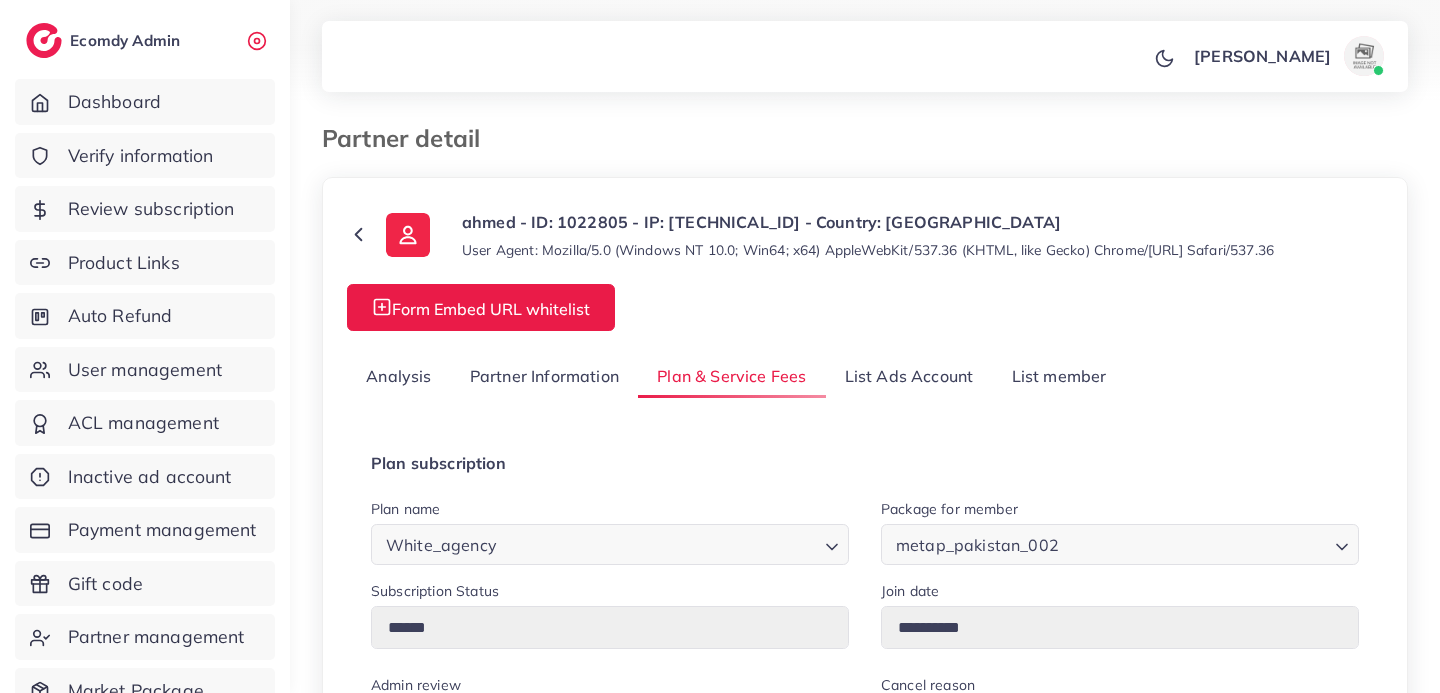 click on "Analysis" at bounding box center [399, 376] 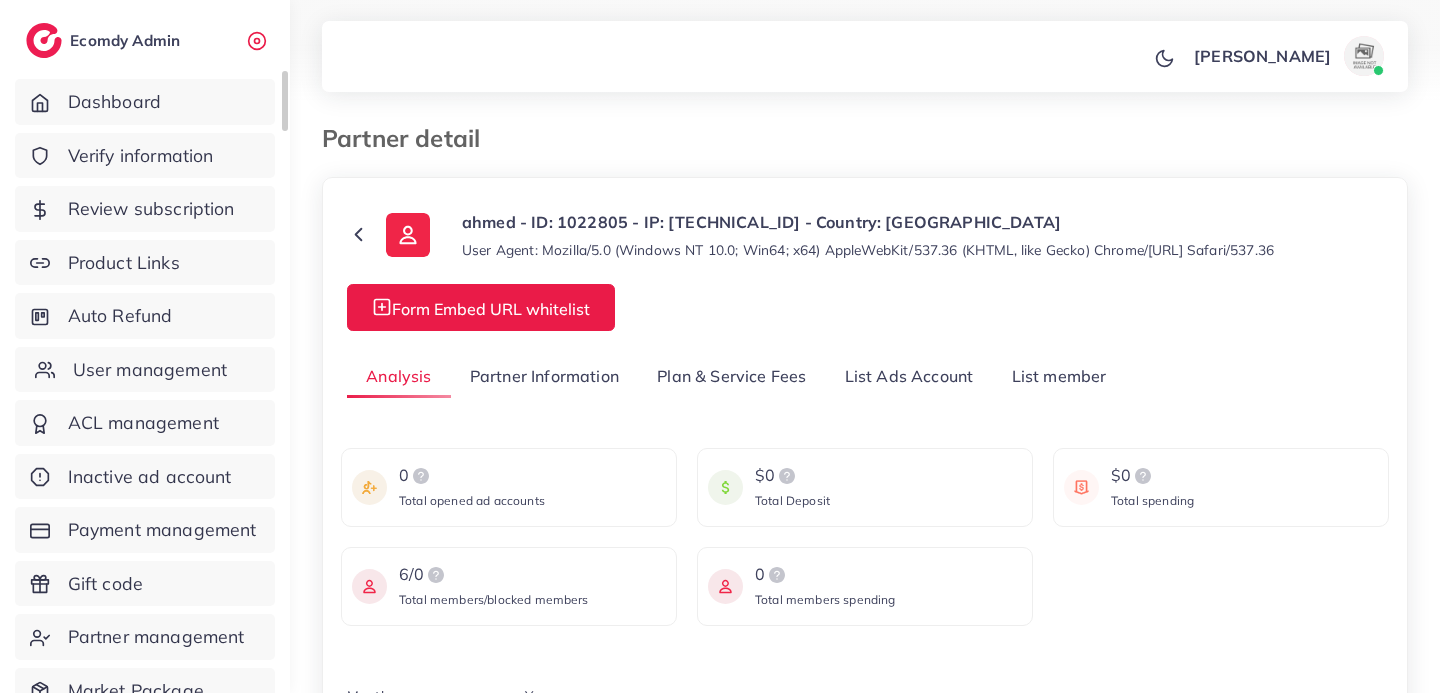 click on "User management" at bounding box center (145, 370) 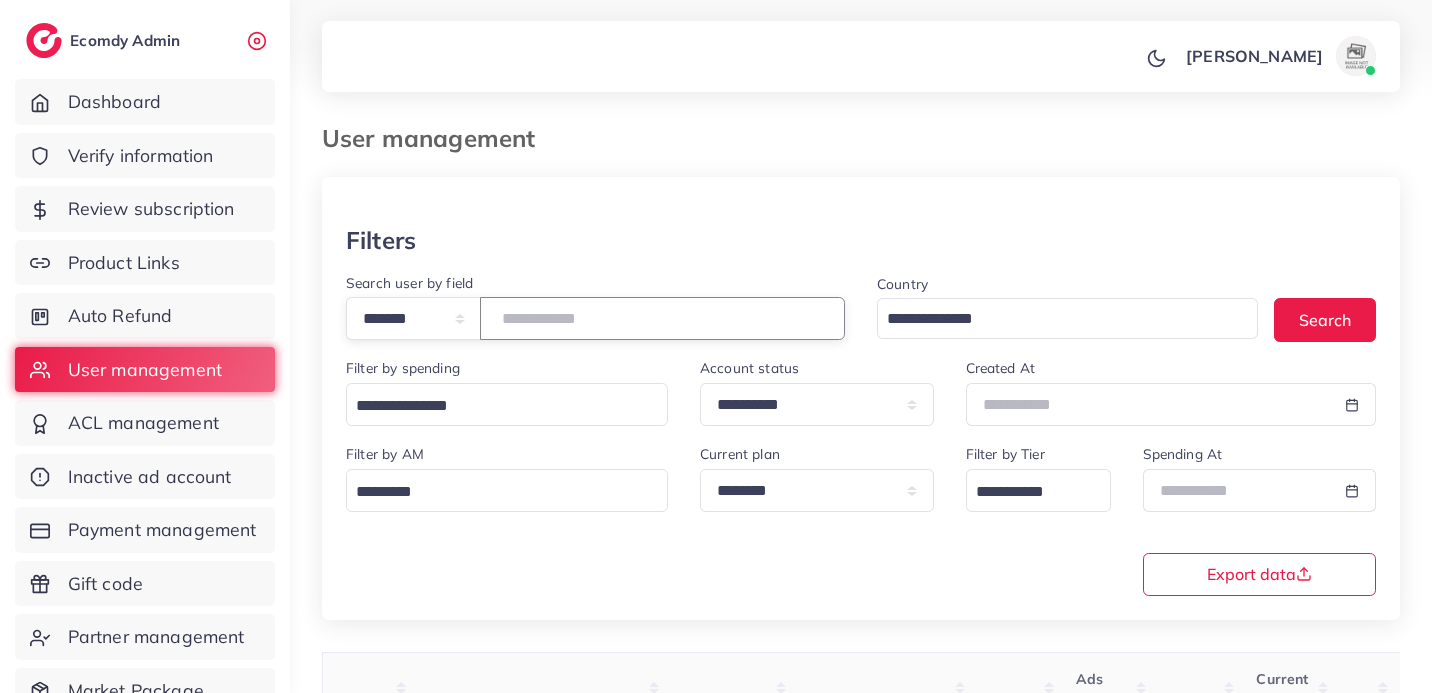 click at bounding box center [662, 318] 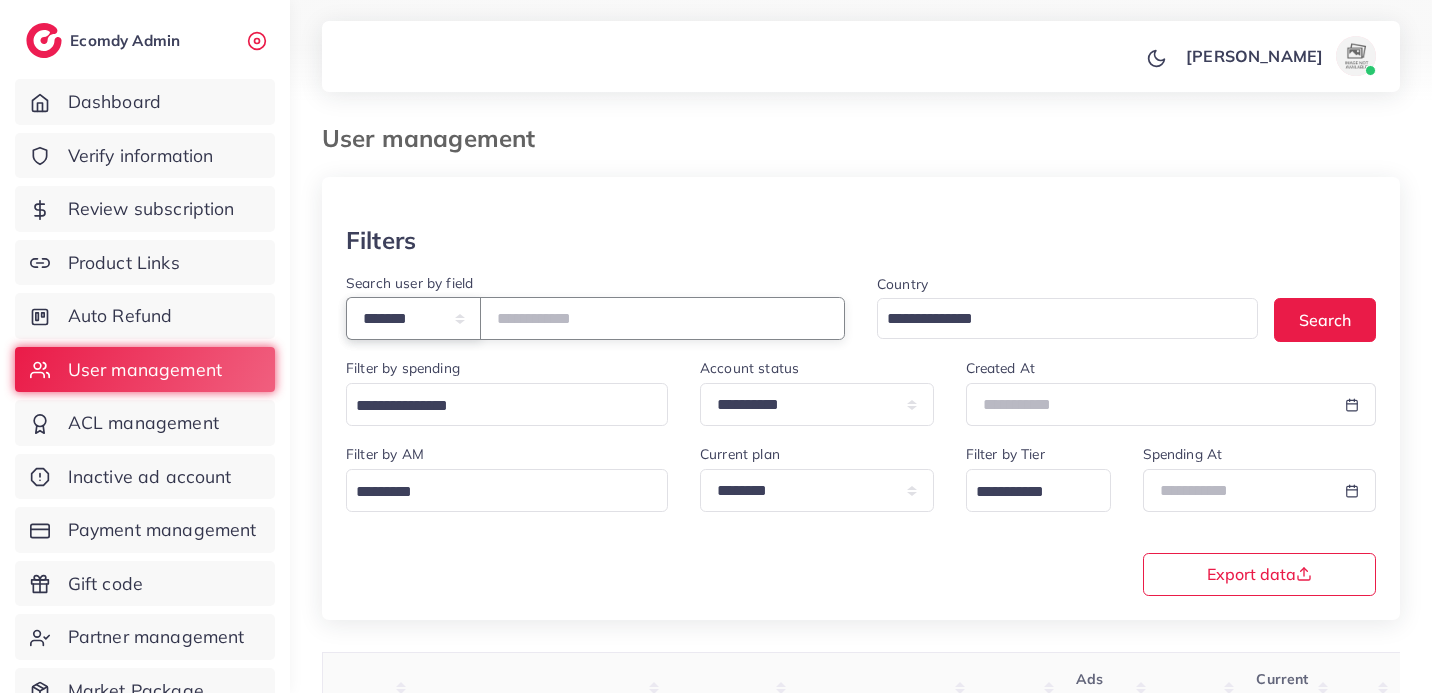click on "**********" at bounding box center (413, 318) 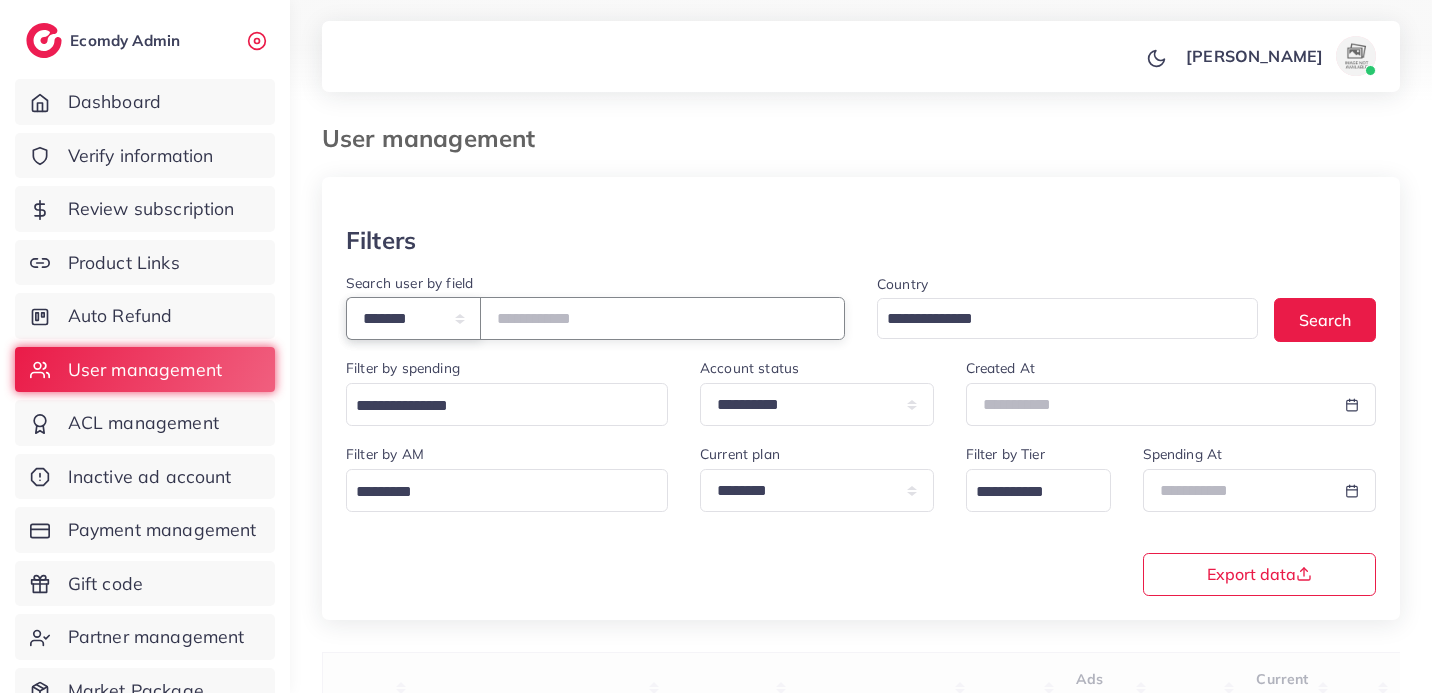 select on "*****" 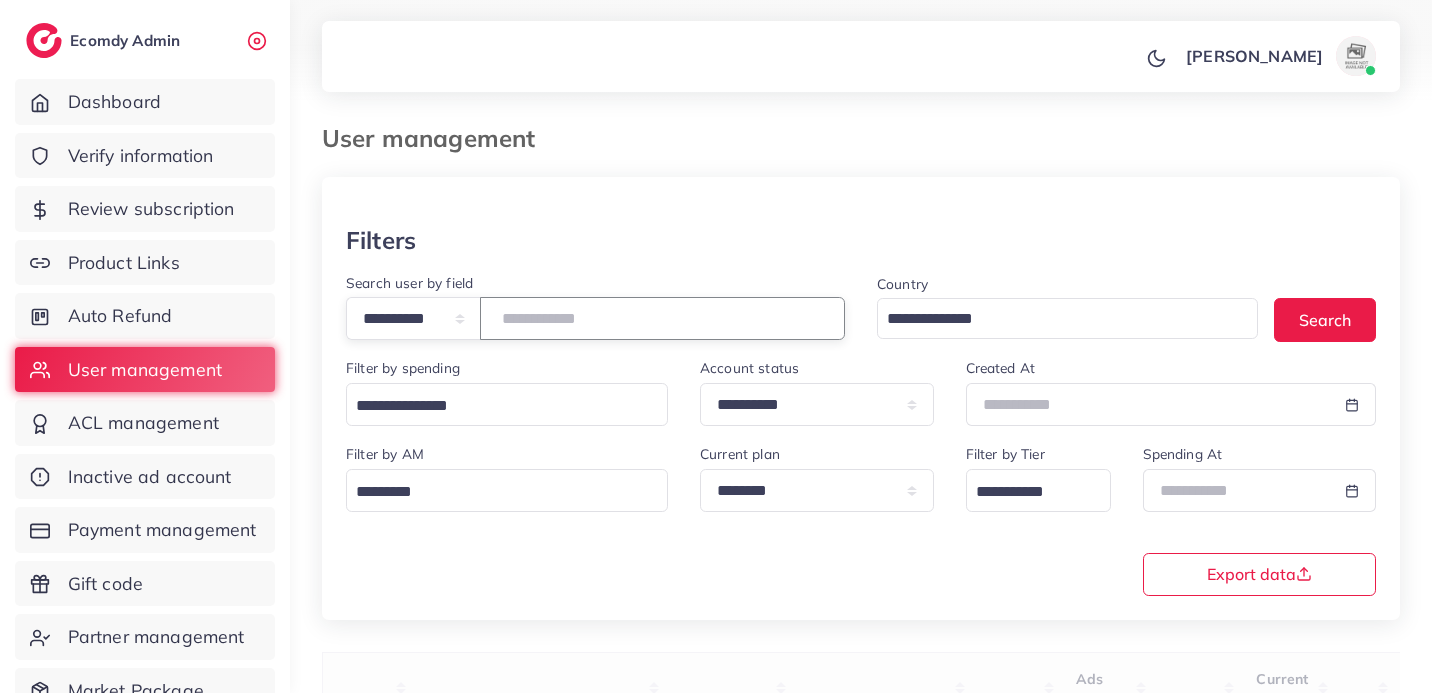click at bounding box center [662, 318] 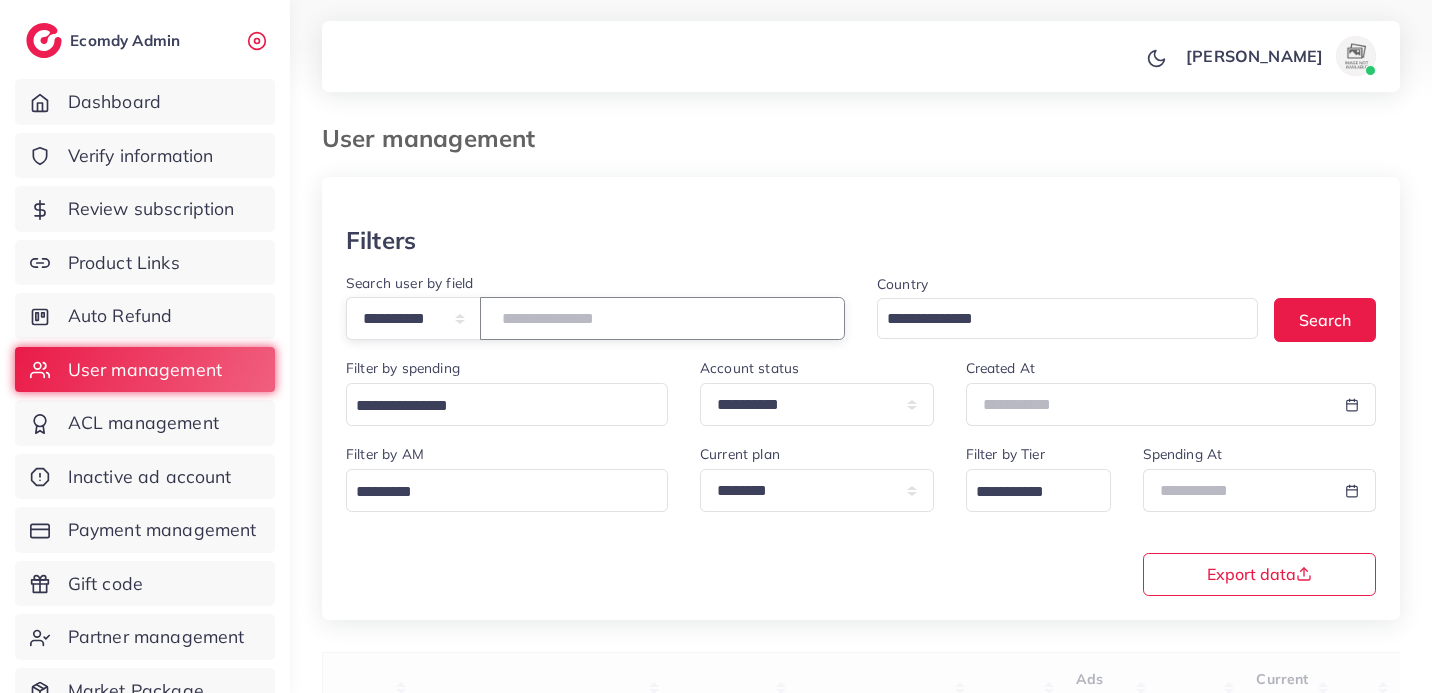 paste on "**********" 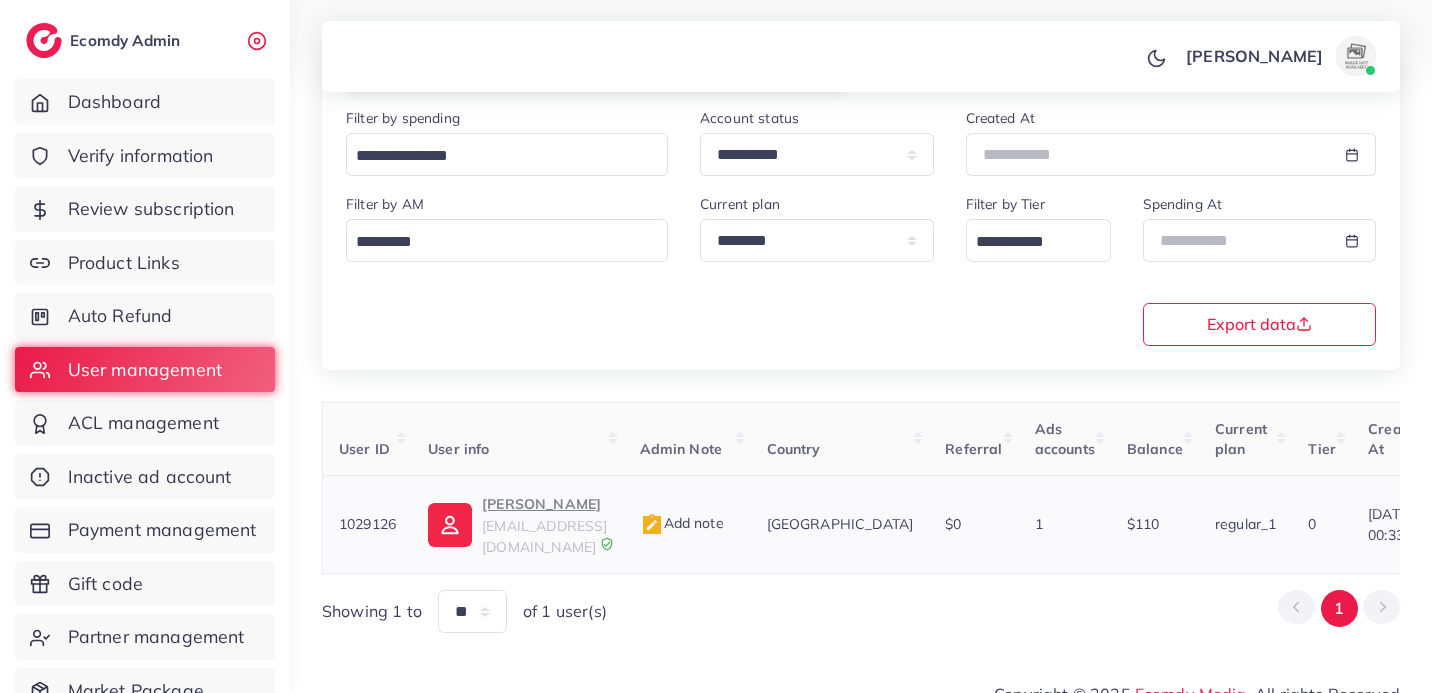 scroll, scrollTop: 251, scrollLeft: 0, axis: vertical 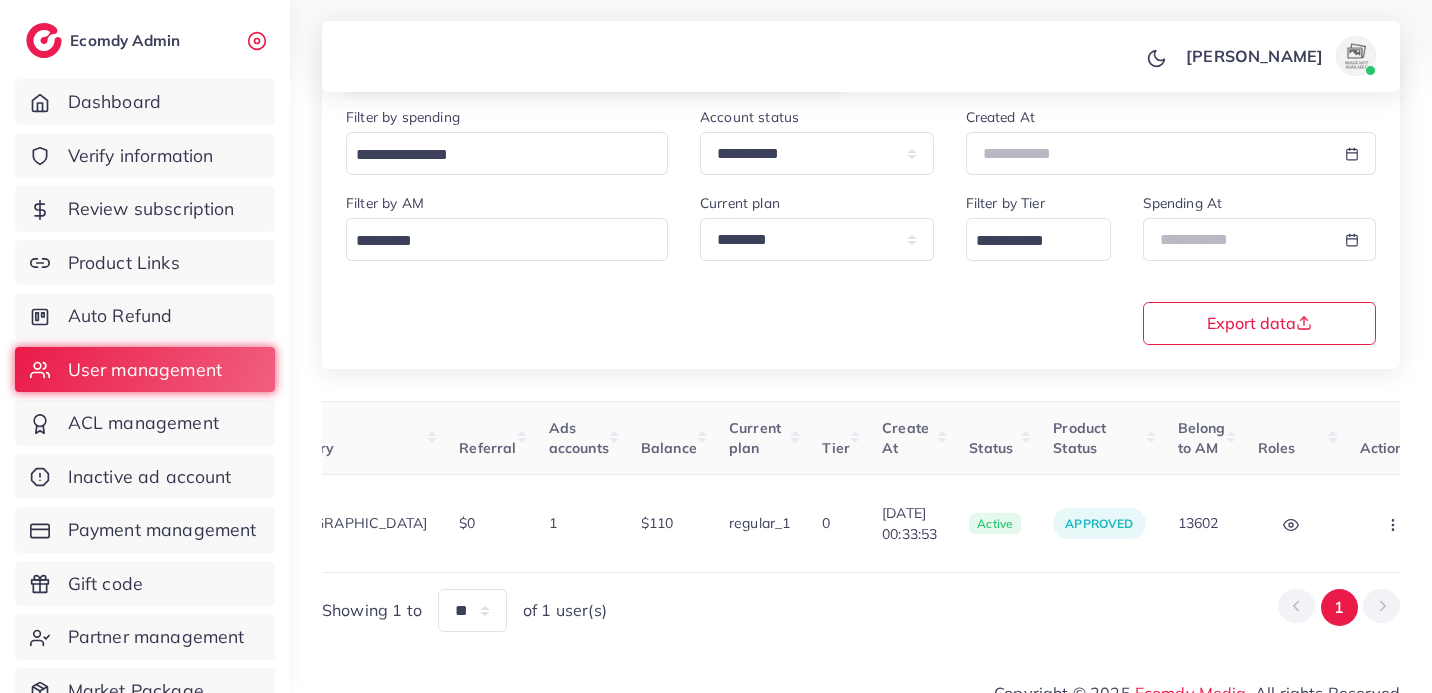 type on "**********" 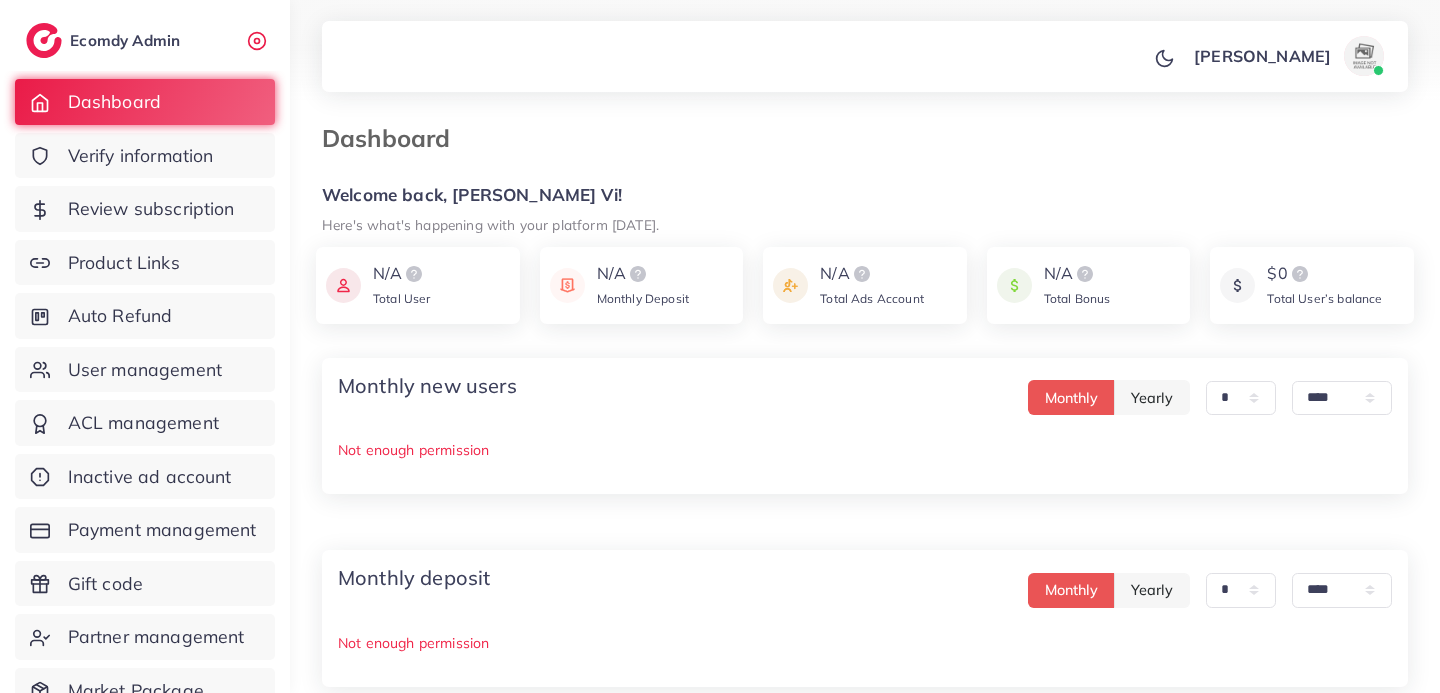 select on "*" 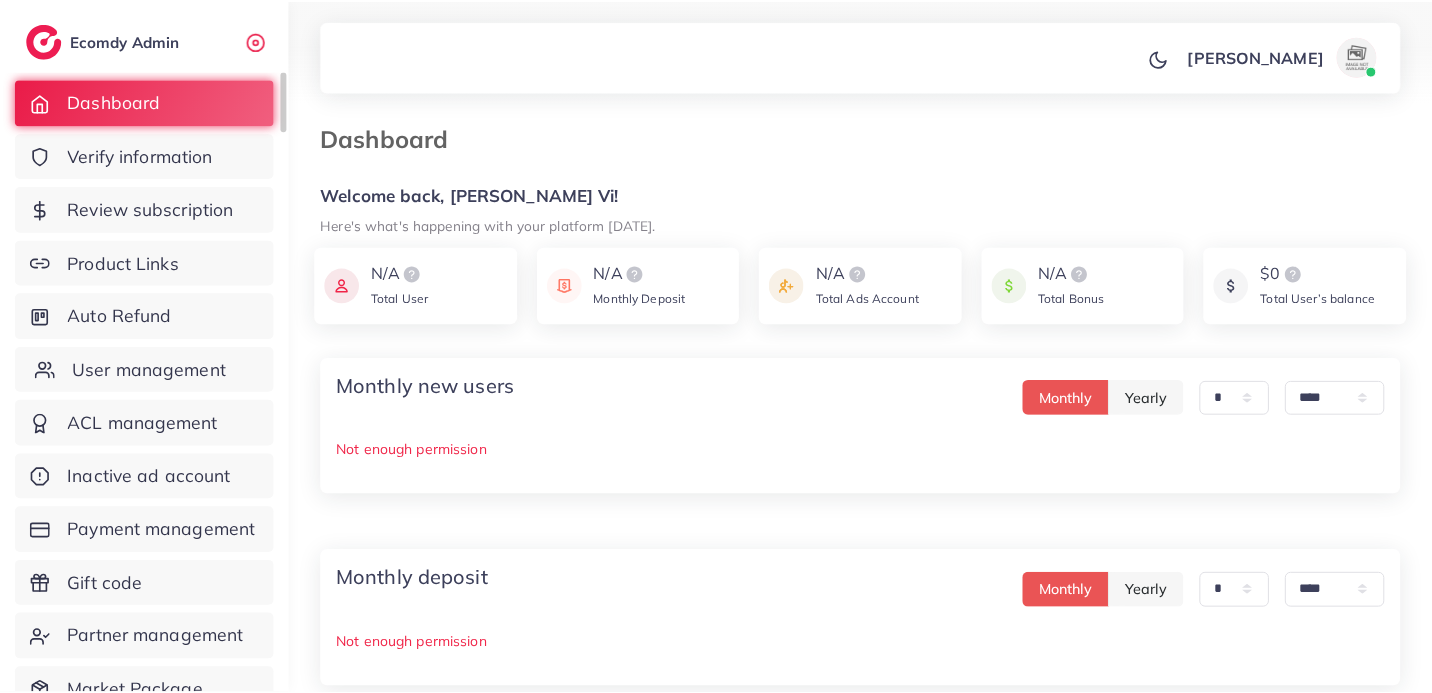 scroll, scrollTop: 0, scrollLeft: 0, axis: both 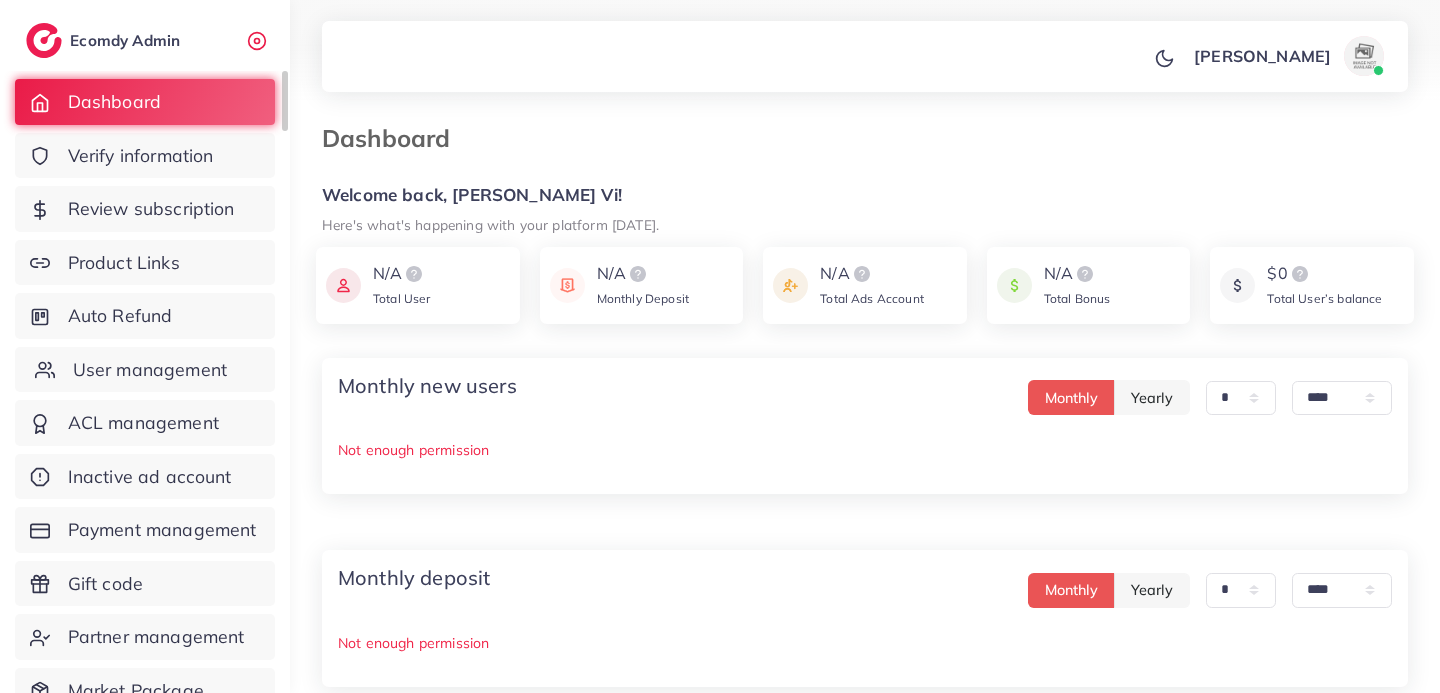 click on "User management" at bounding box center [150, 370] 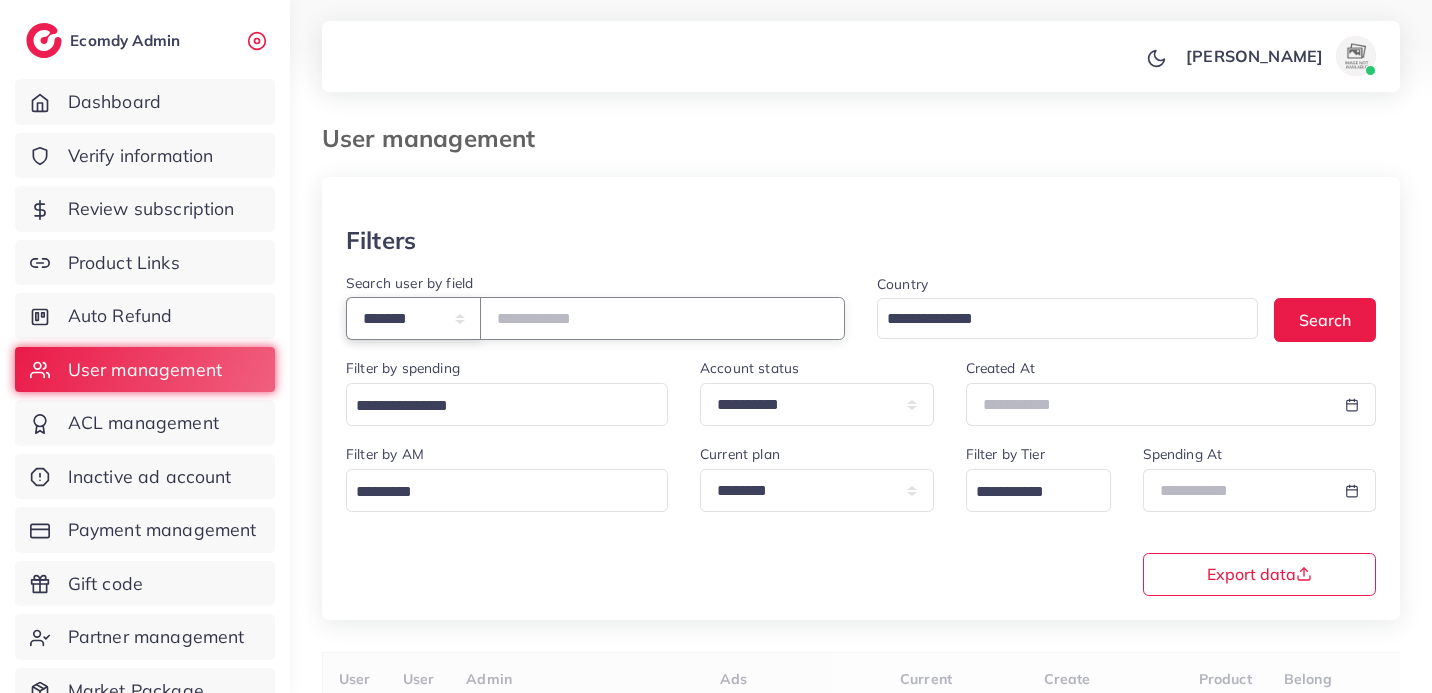 click on "**********" at bounding box center (413, 318) 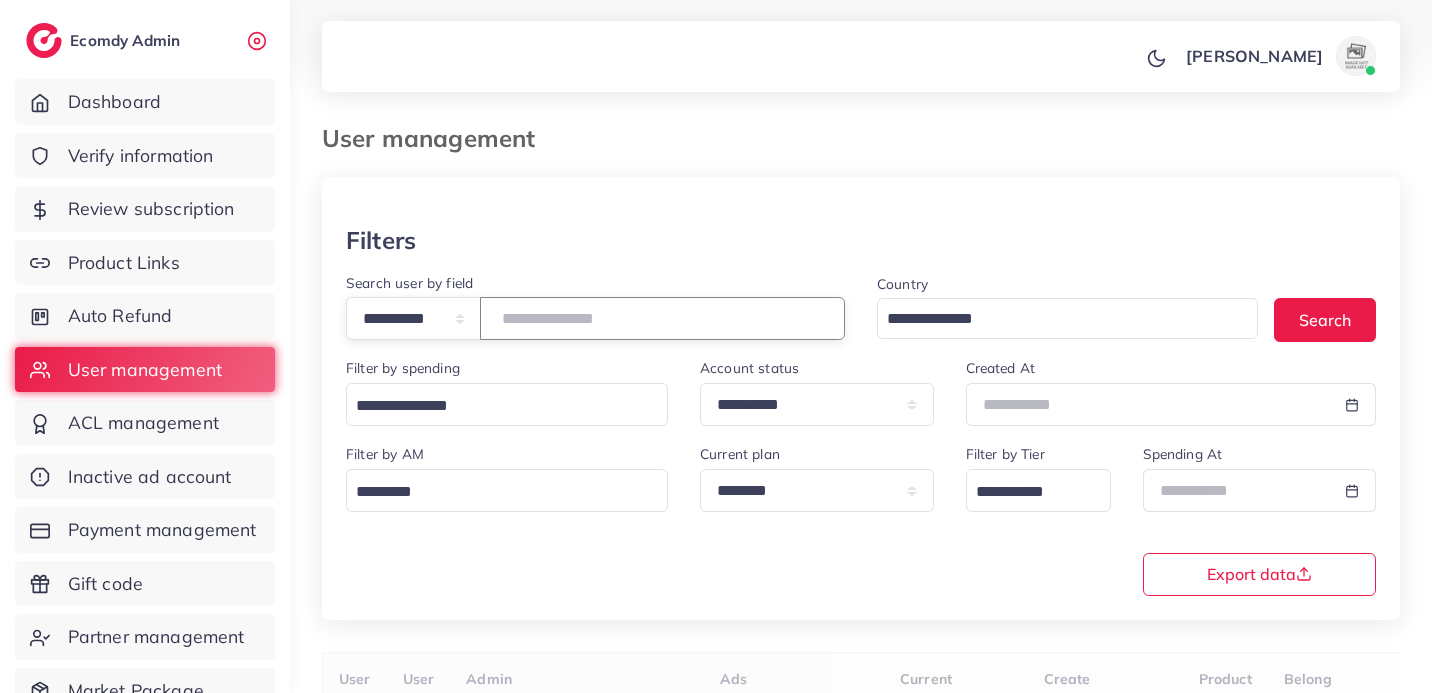 click at bounding box center [662, 318] 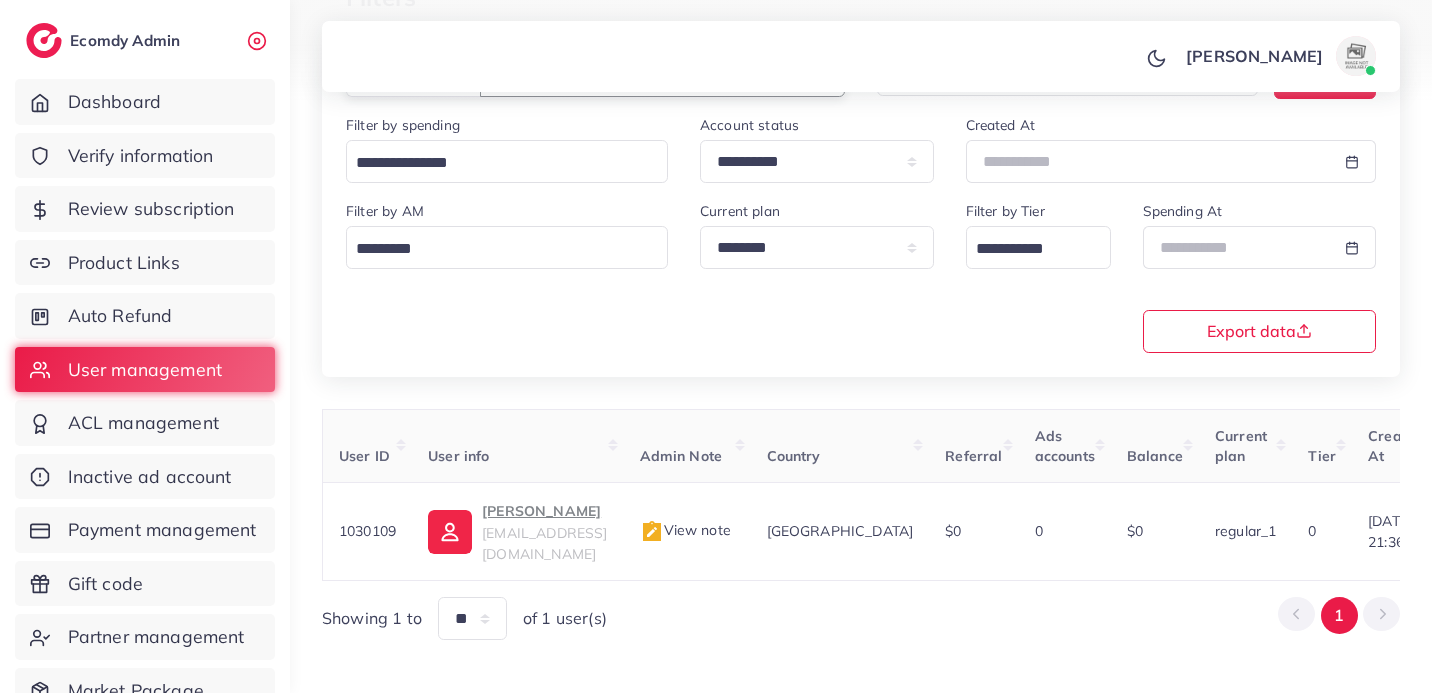 scroll, scrollTop: 246, scrollLeft: 0, axis: vertical 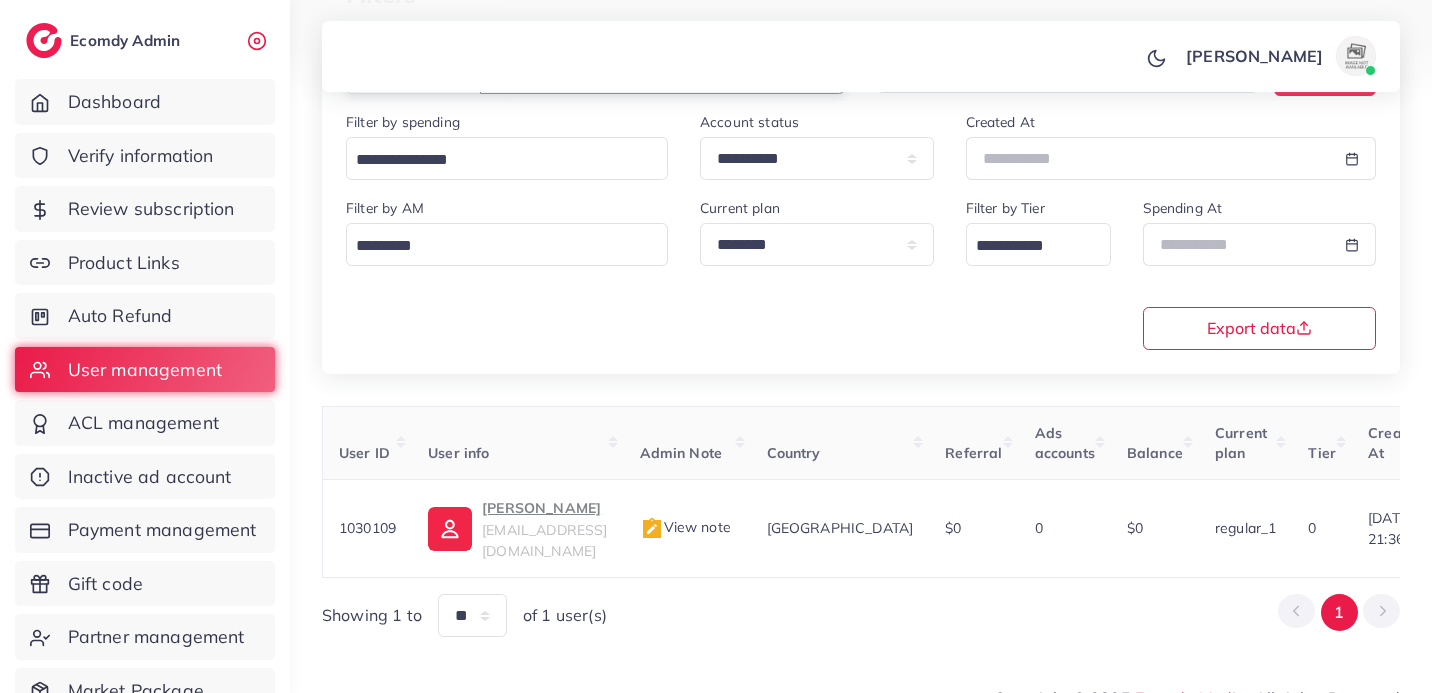 type on "**********" 